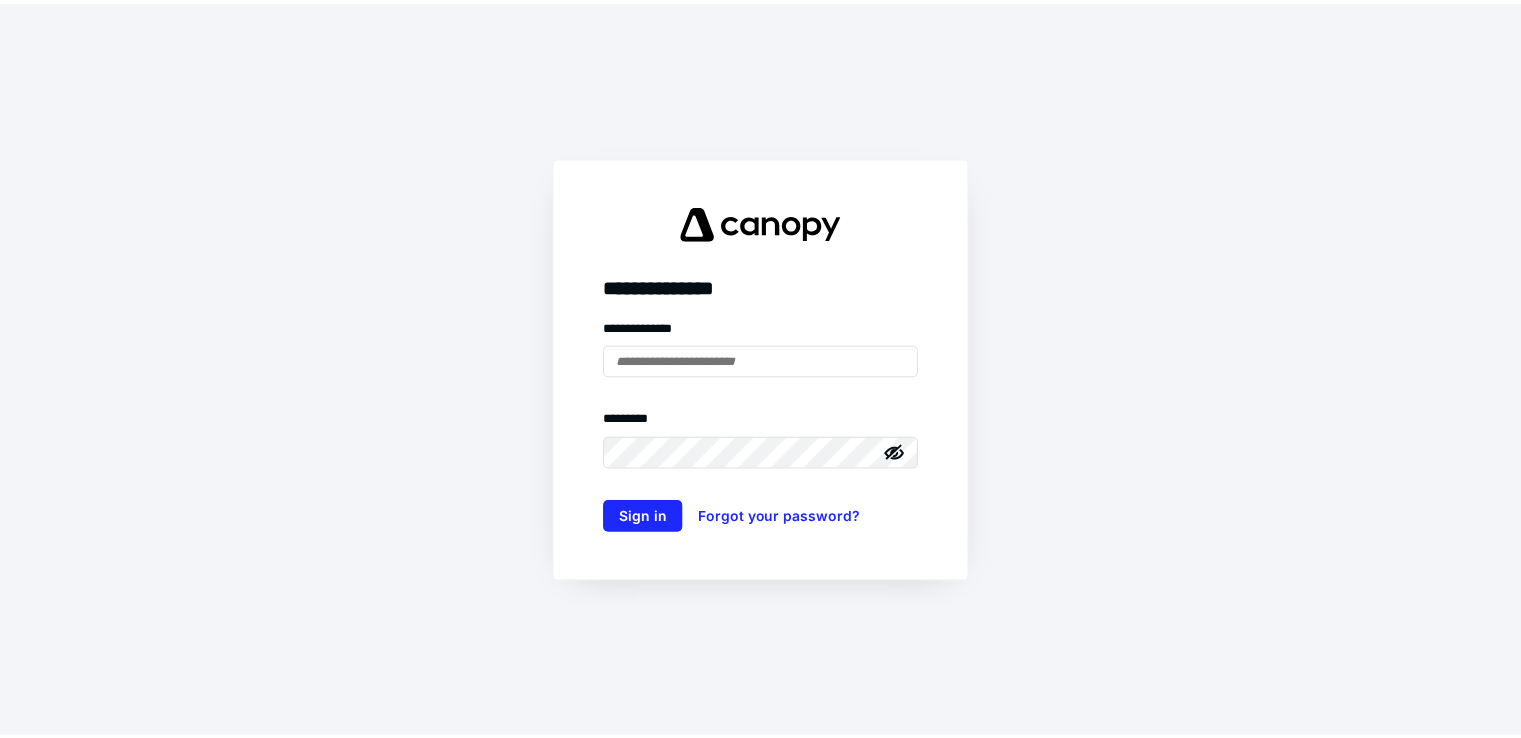scroll, scrollTop: 0, scrollLeft: 0, axis: both 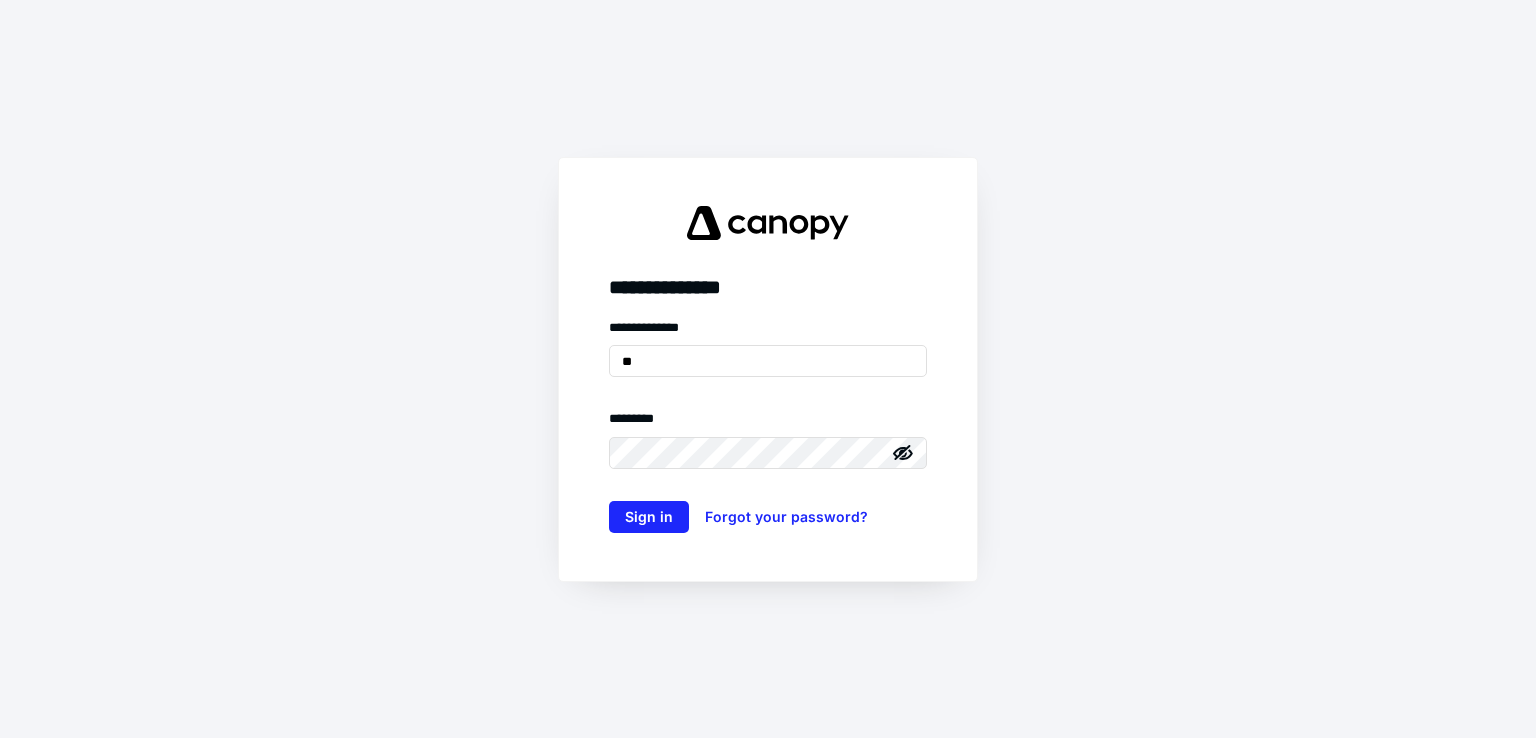 type on "*" 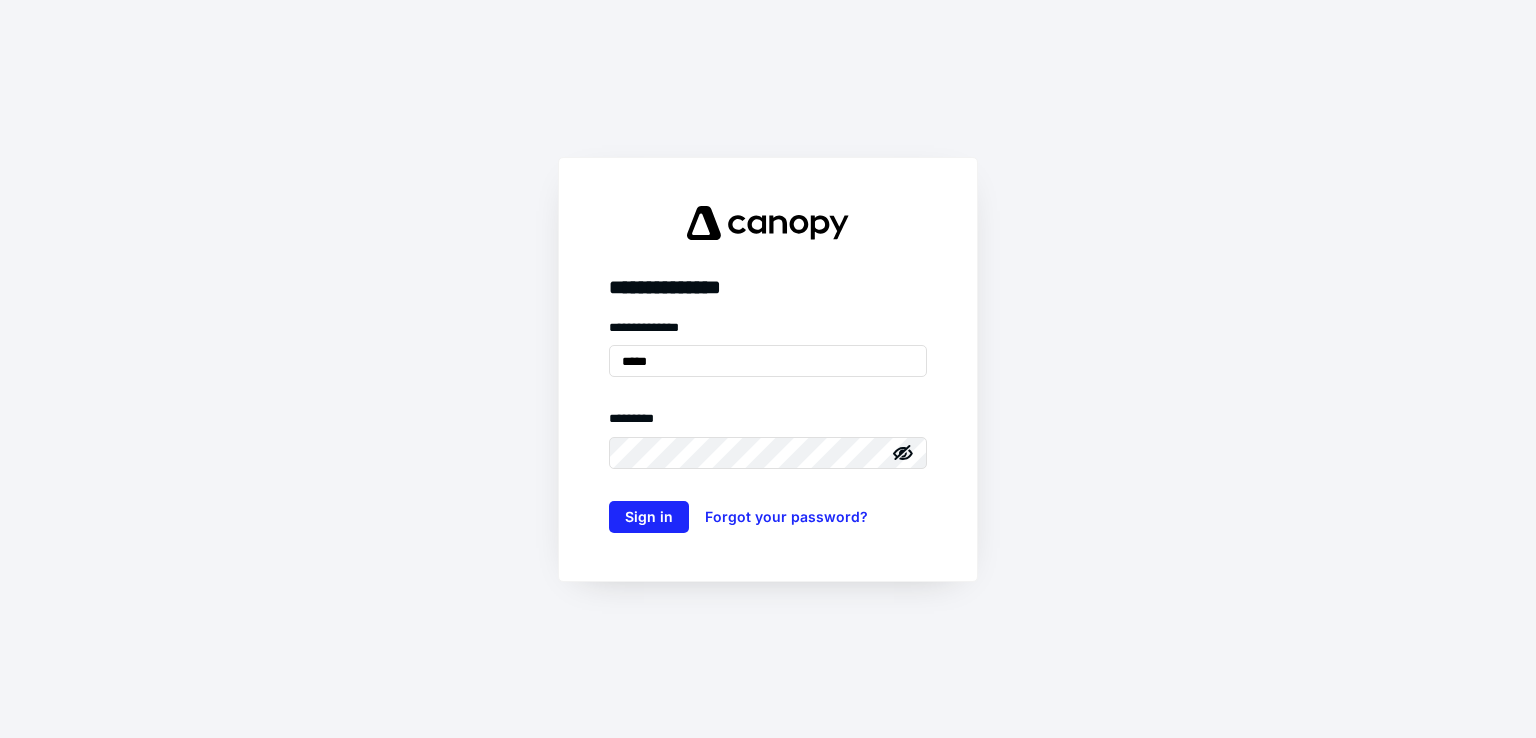 type on "**********" 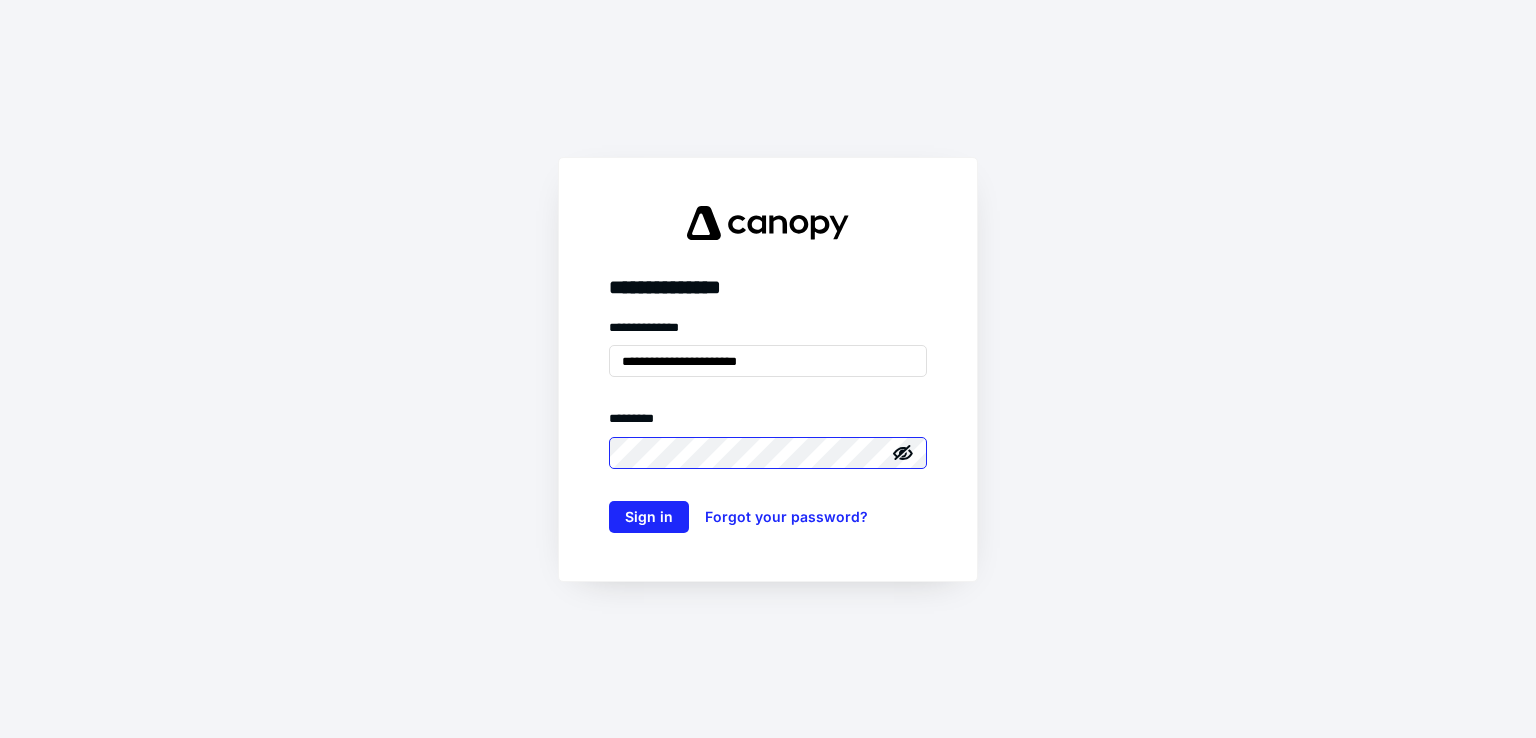click on "Sign in" at bounding box center (649, 517) 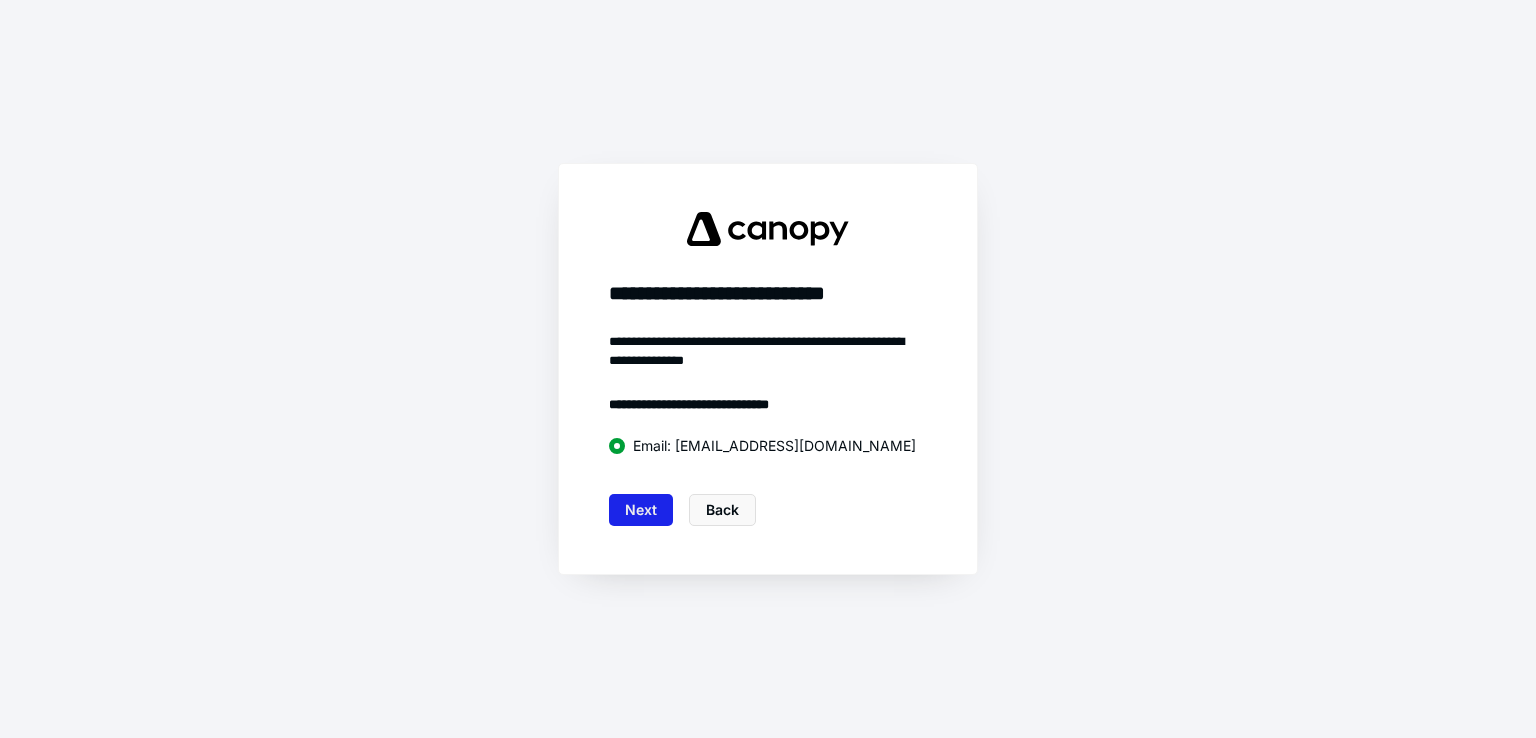 click on "Next" at bounding box center (641, 510) 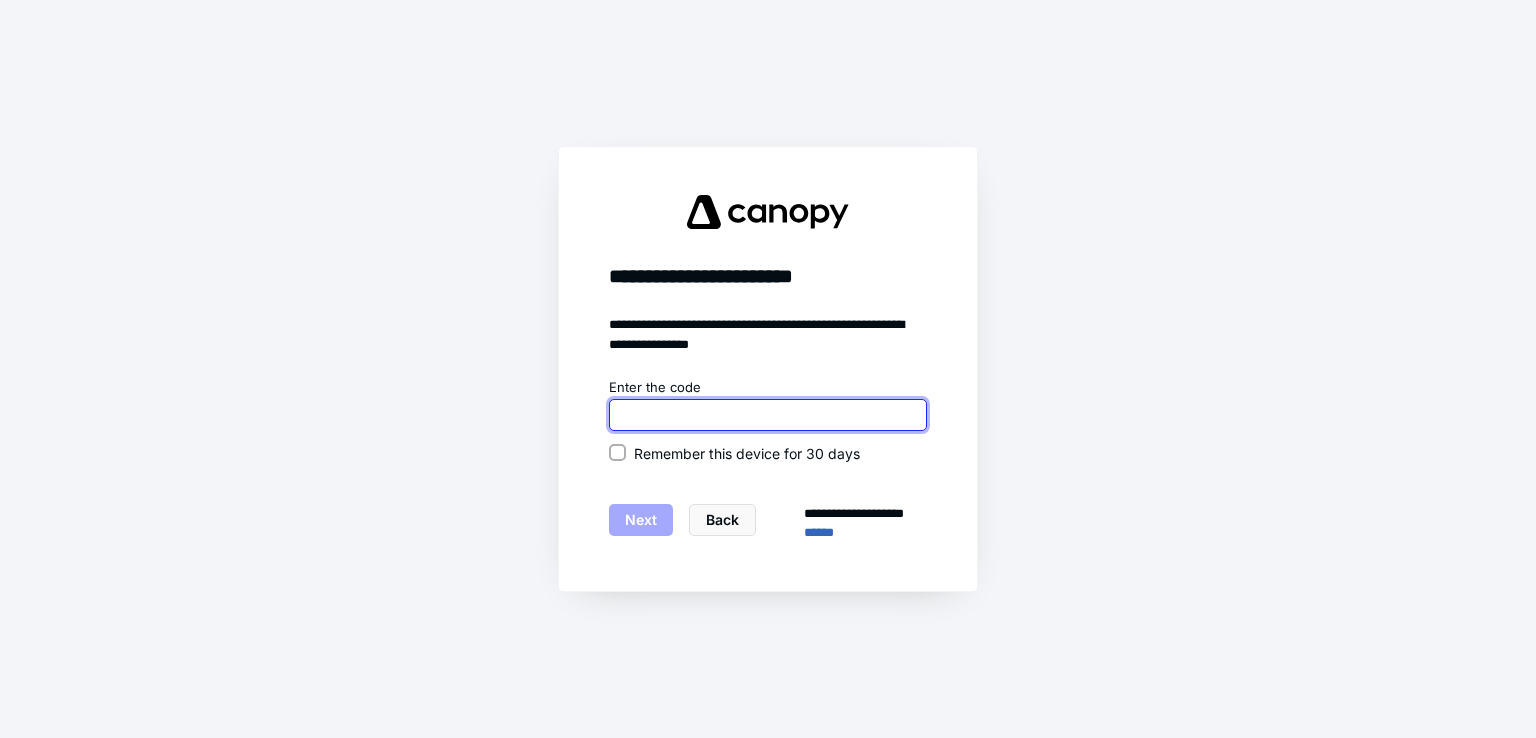 click at bounding box center (768, 415) 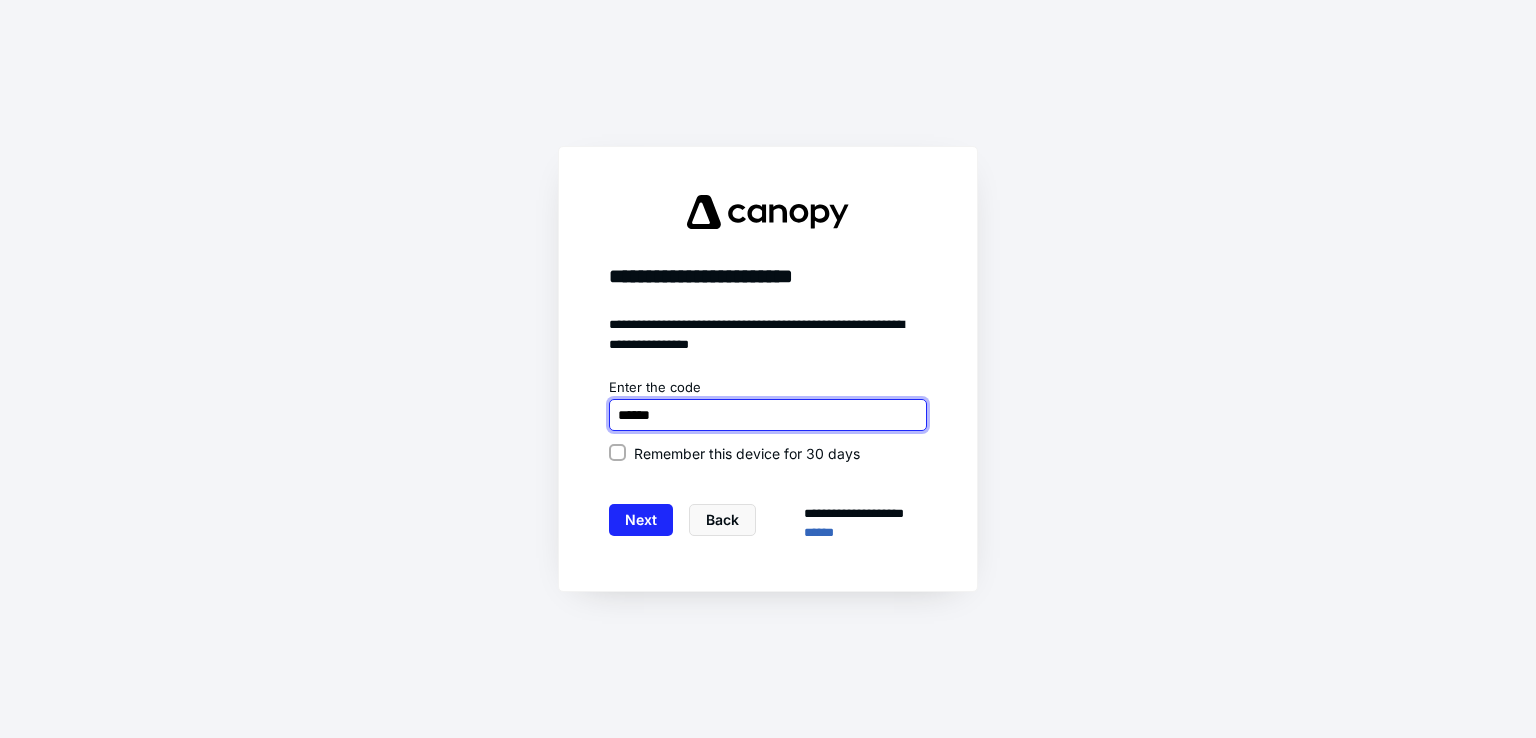 type on "******" 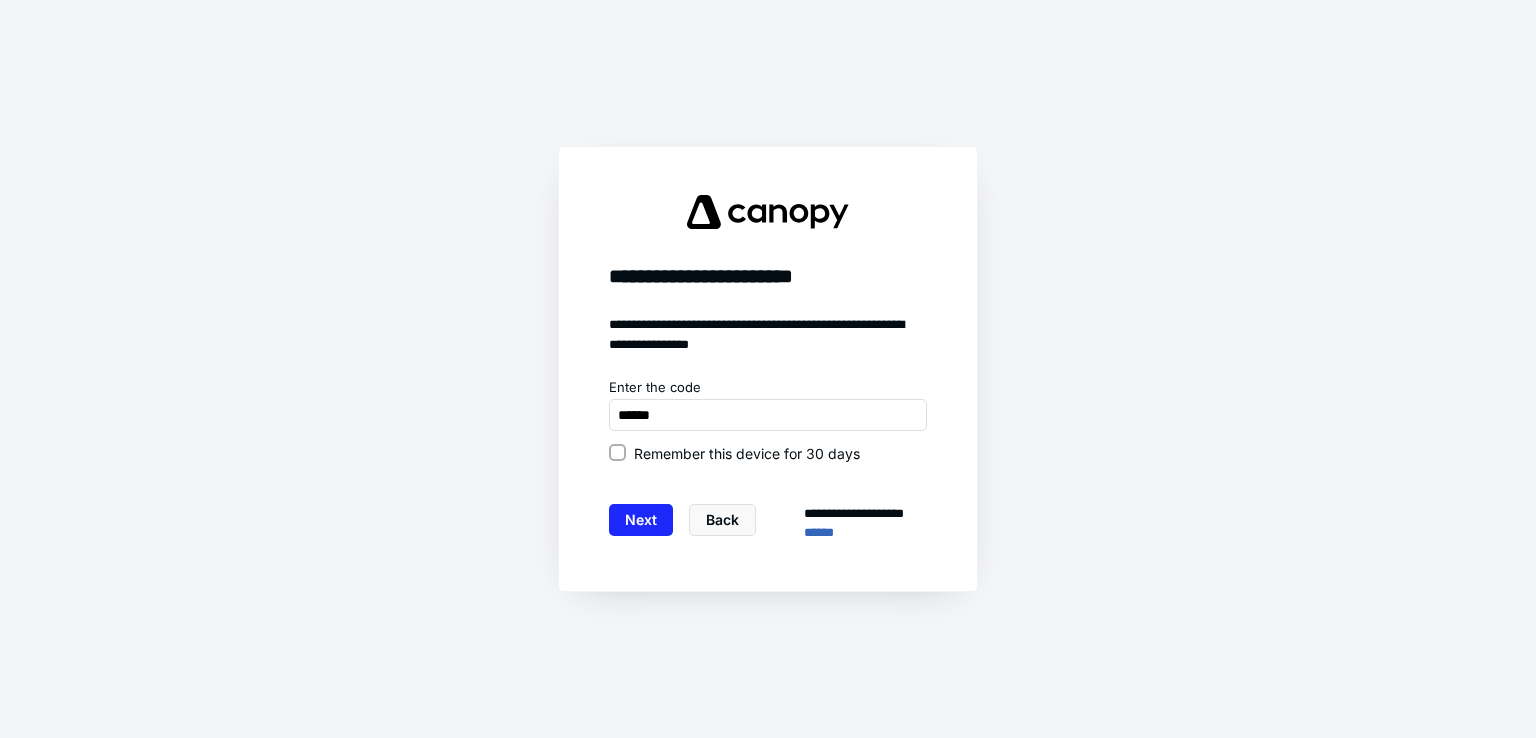 click 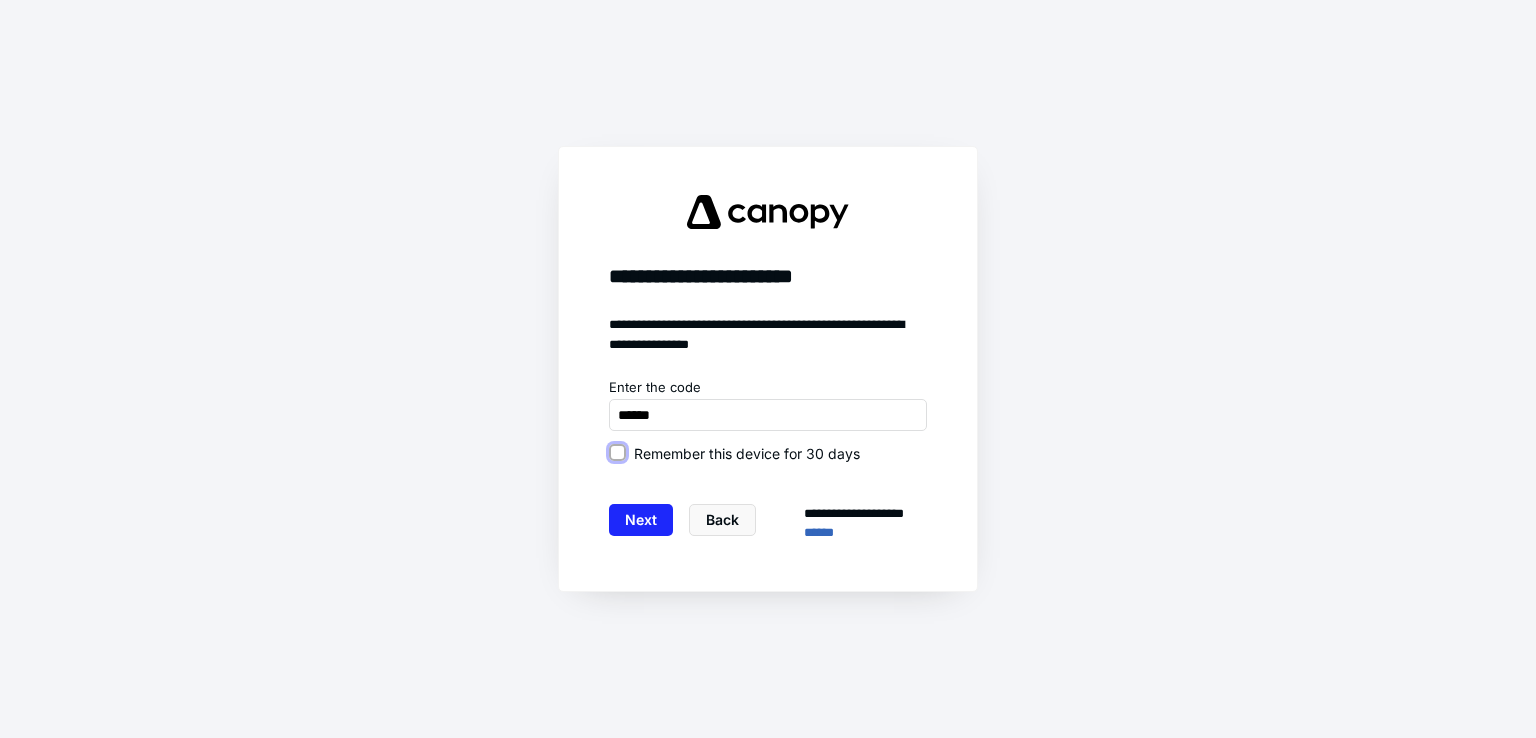 checkbox on "true" 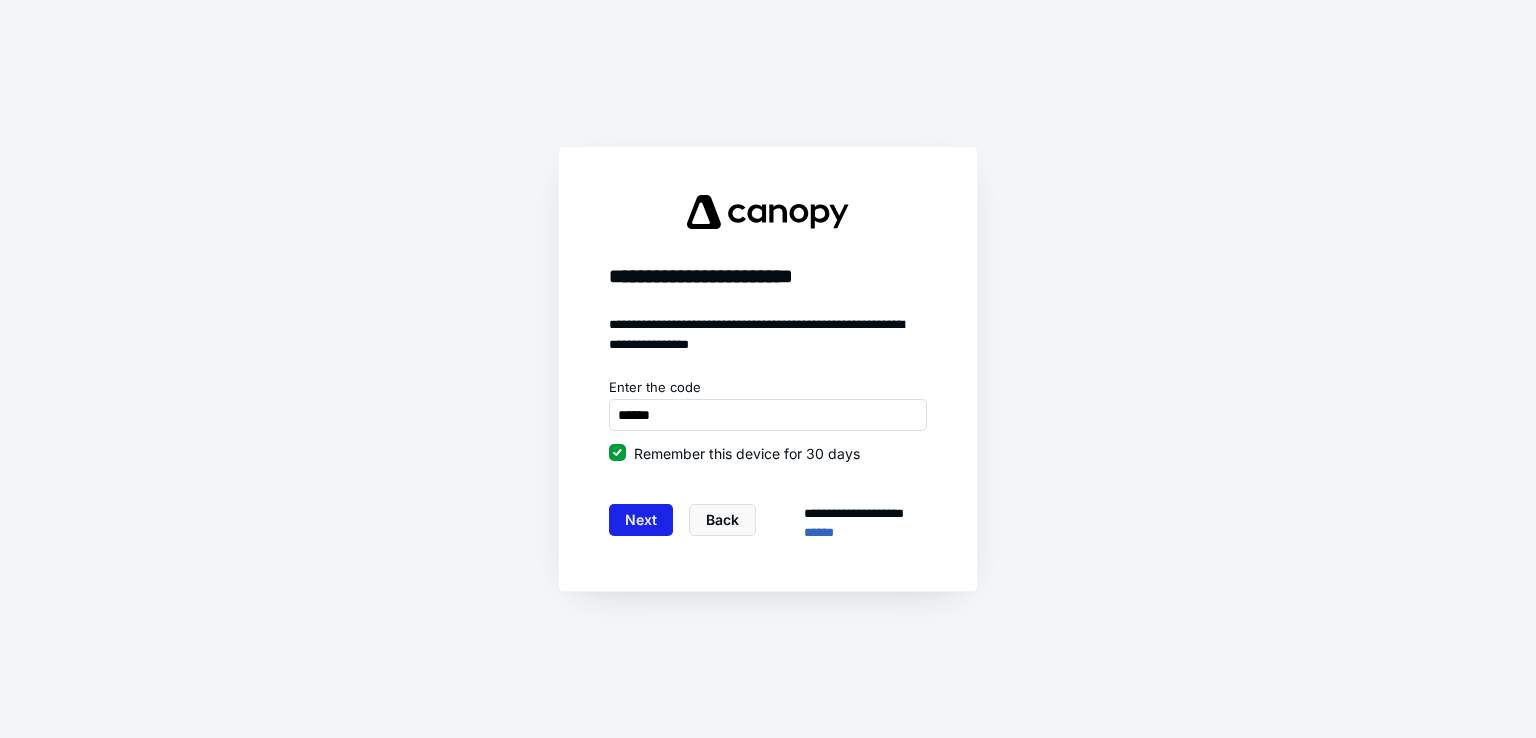 click on "Next" at bounding box center [641, 520] 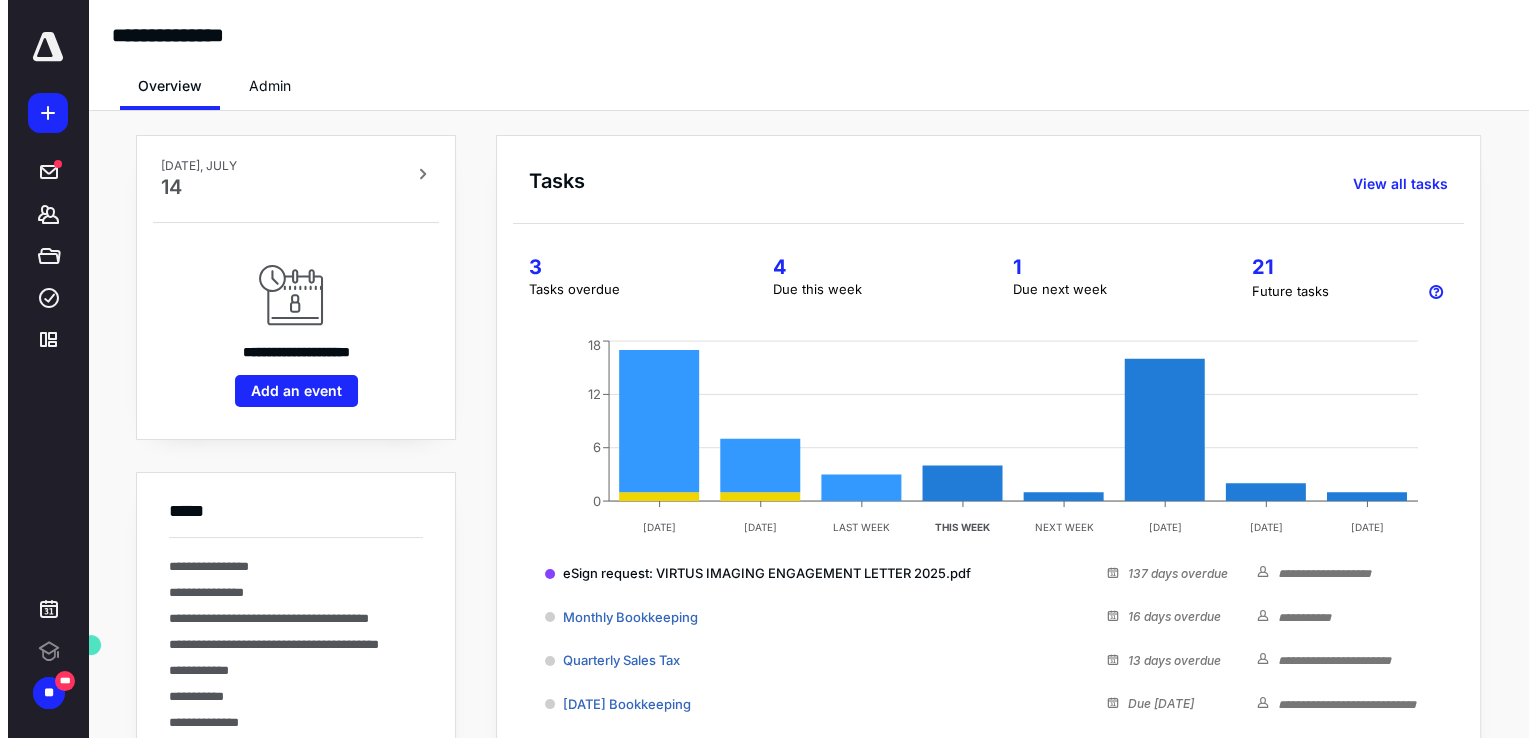 scroll, scrollTop: 0, scrollLeft: 0, axis: both 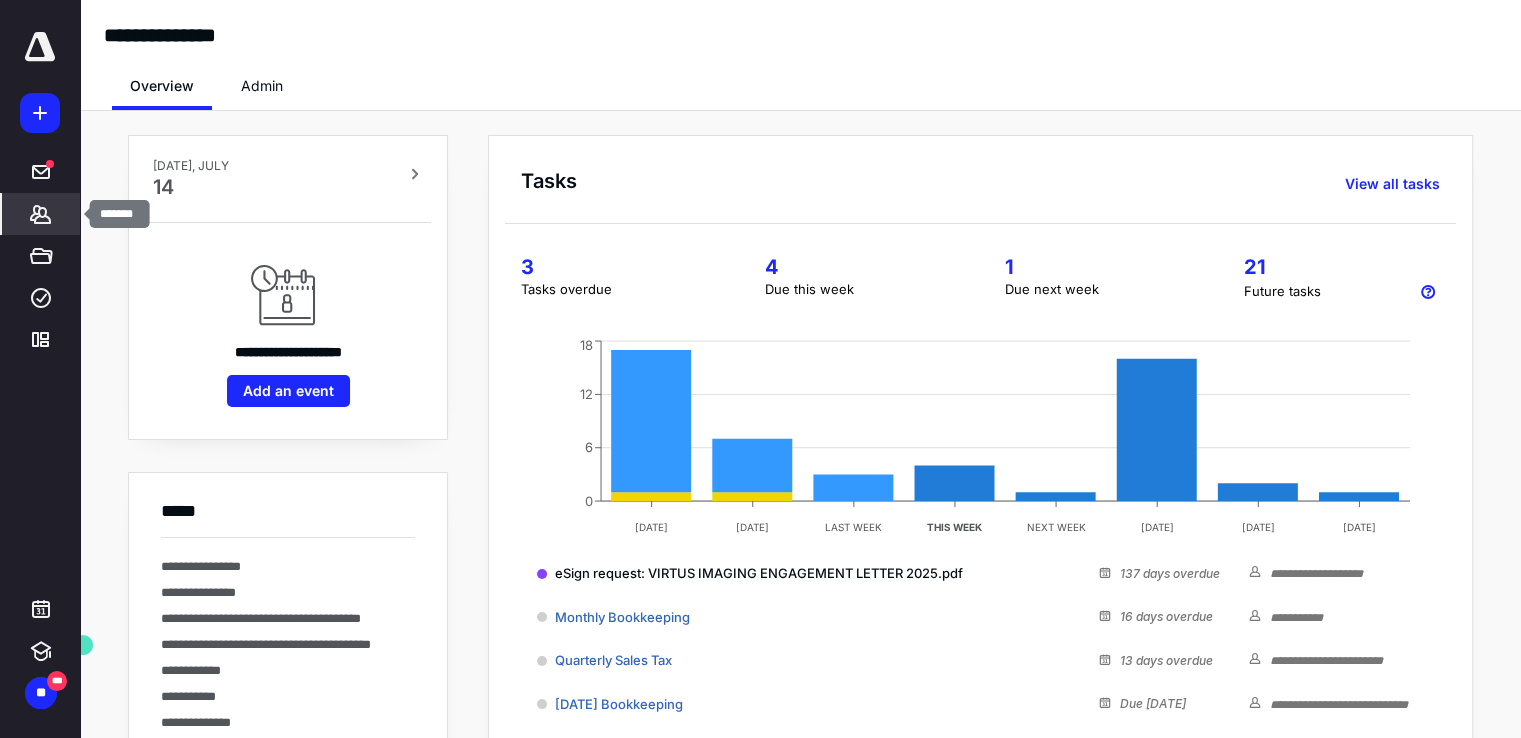 click 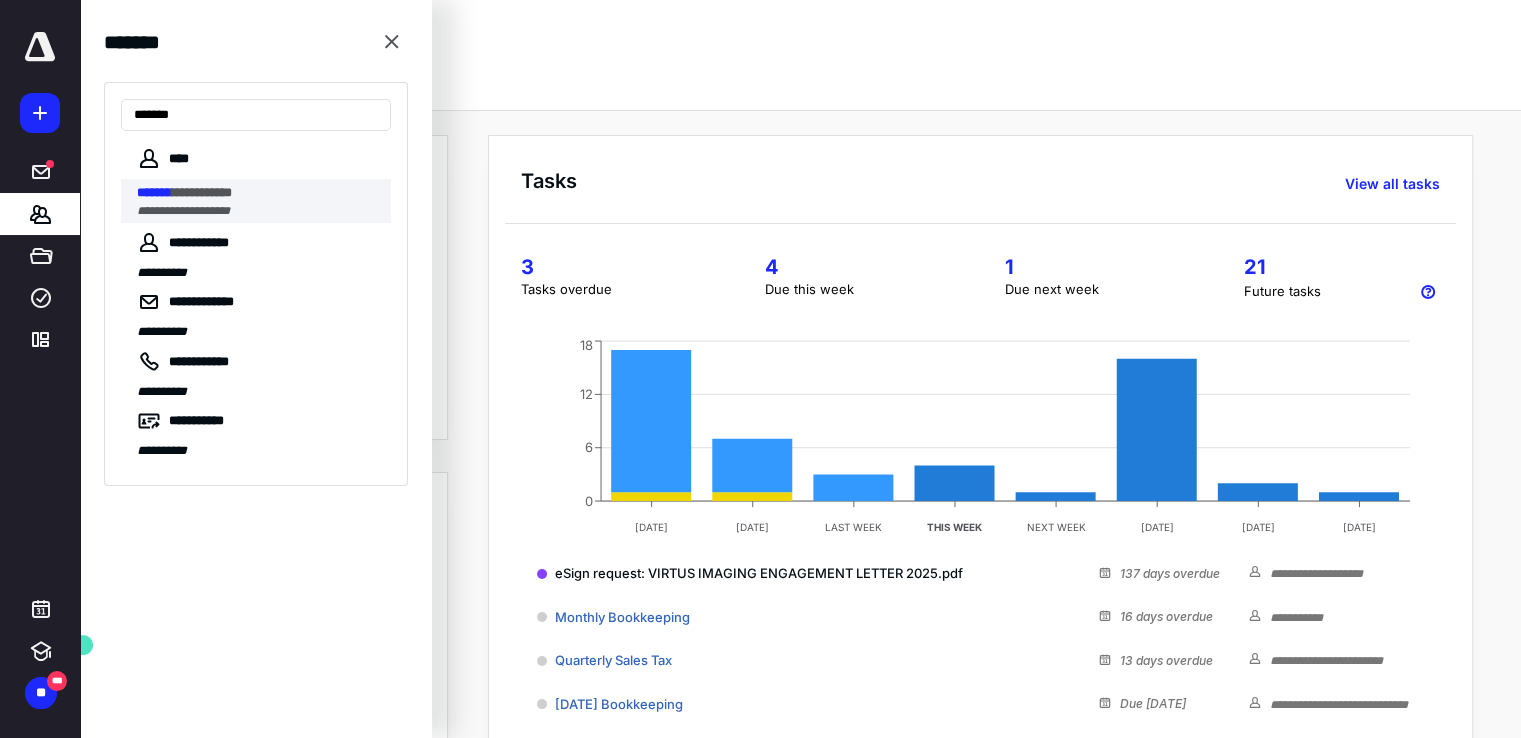 type on "*******" 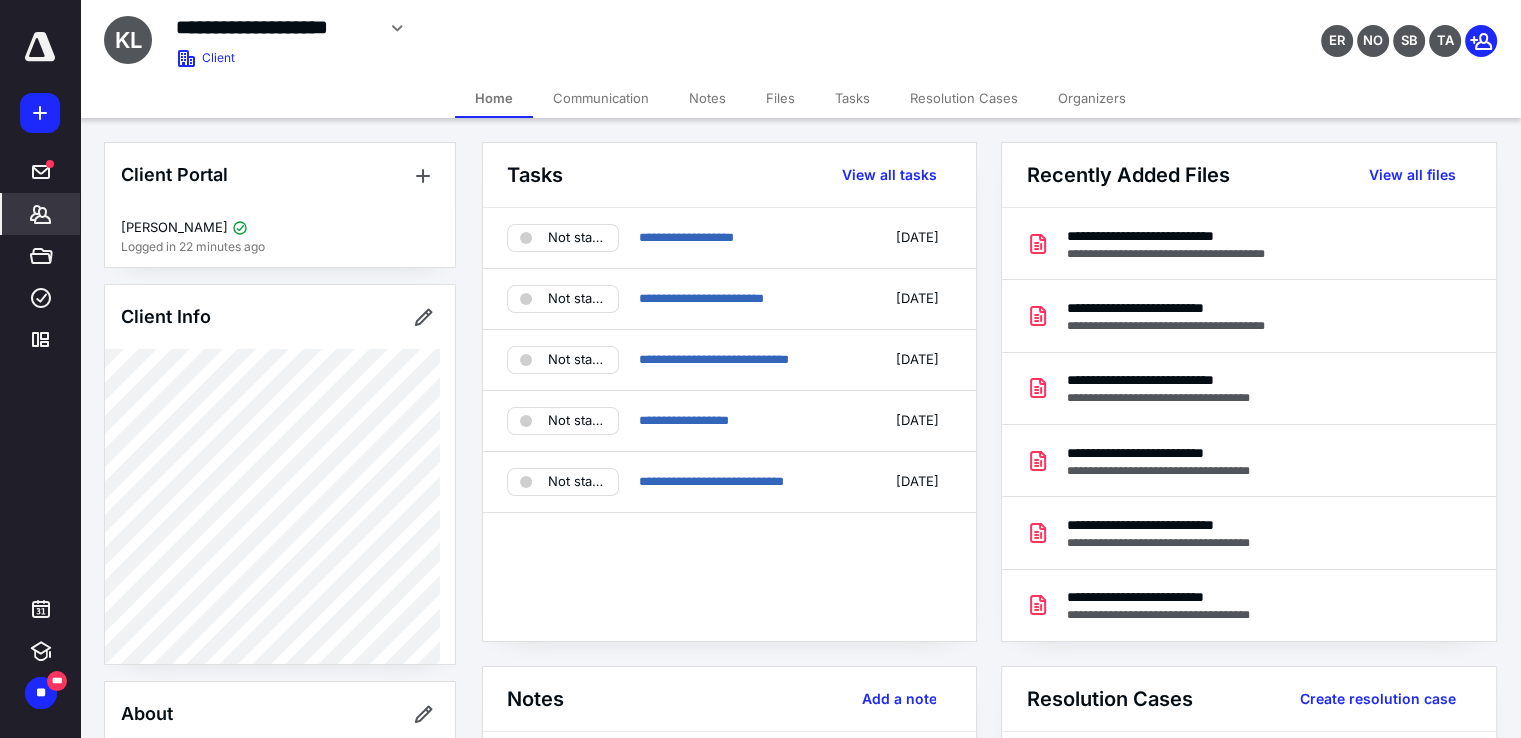 click on "Files" at bounding box center (780, 98) 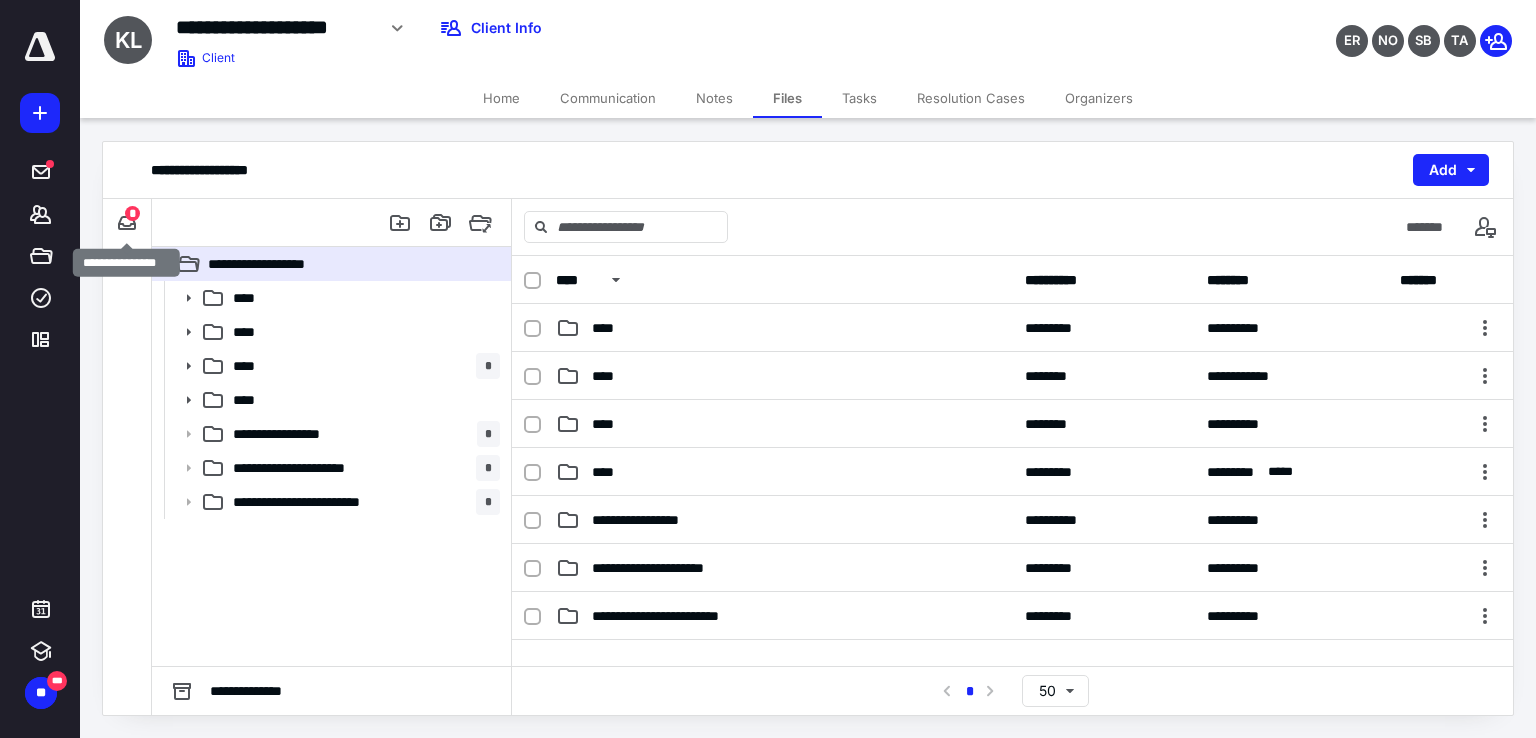 click on "*" at bounding box center (132, 213) 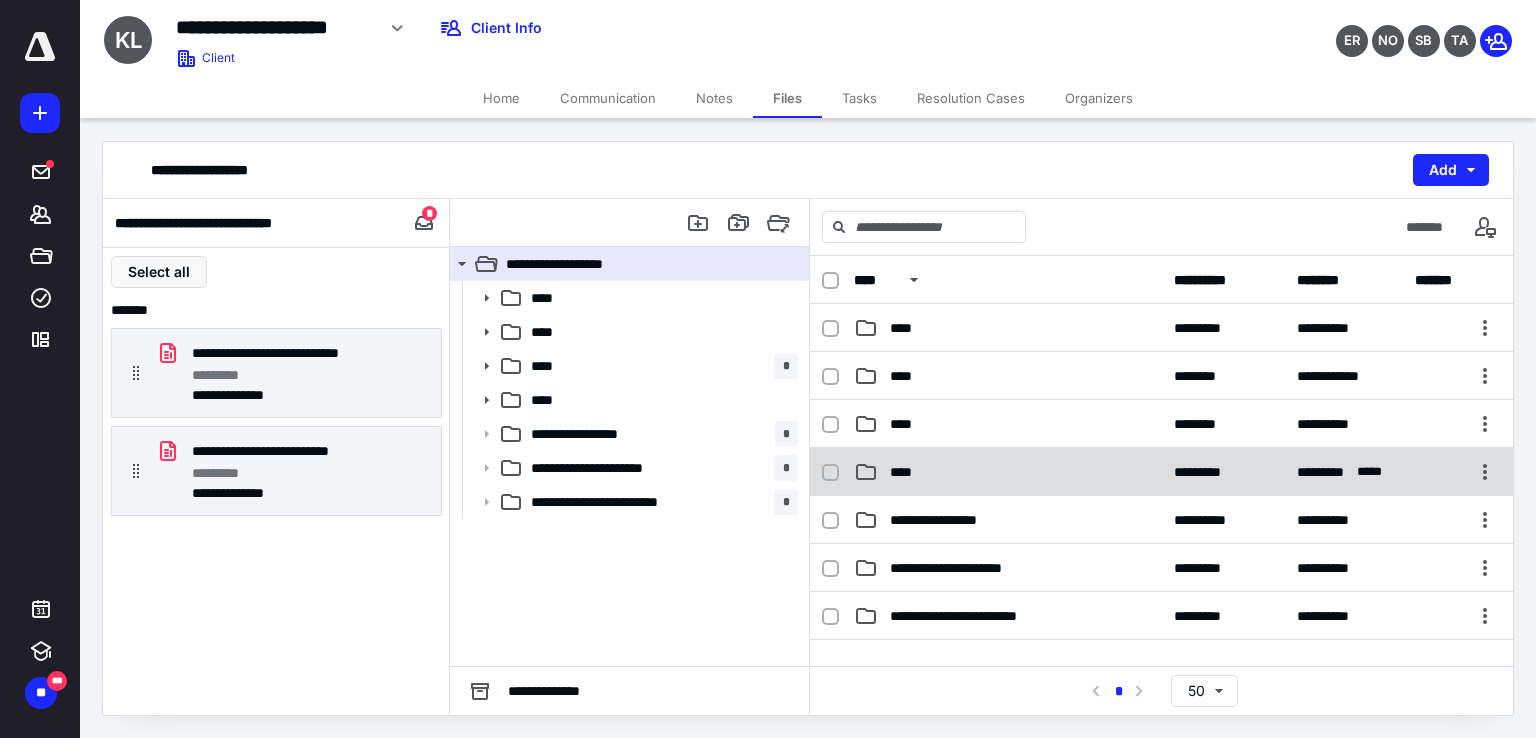 click on "****" at bounding box center (1008, 472) 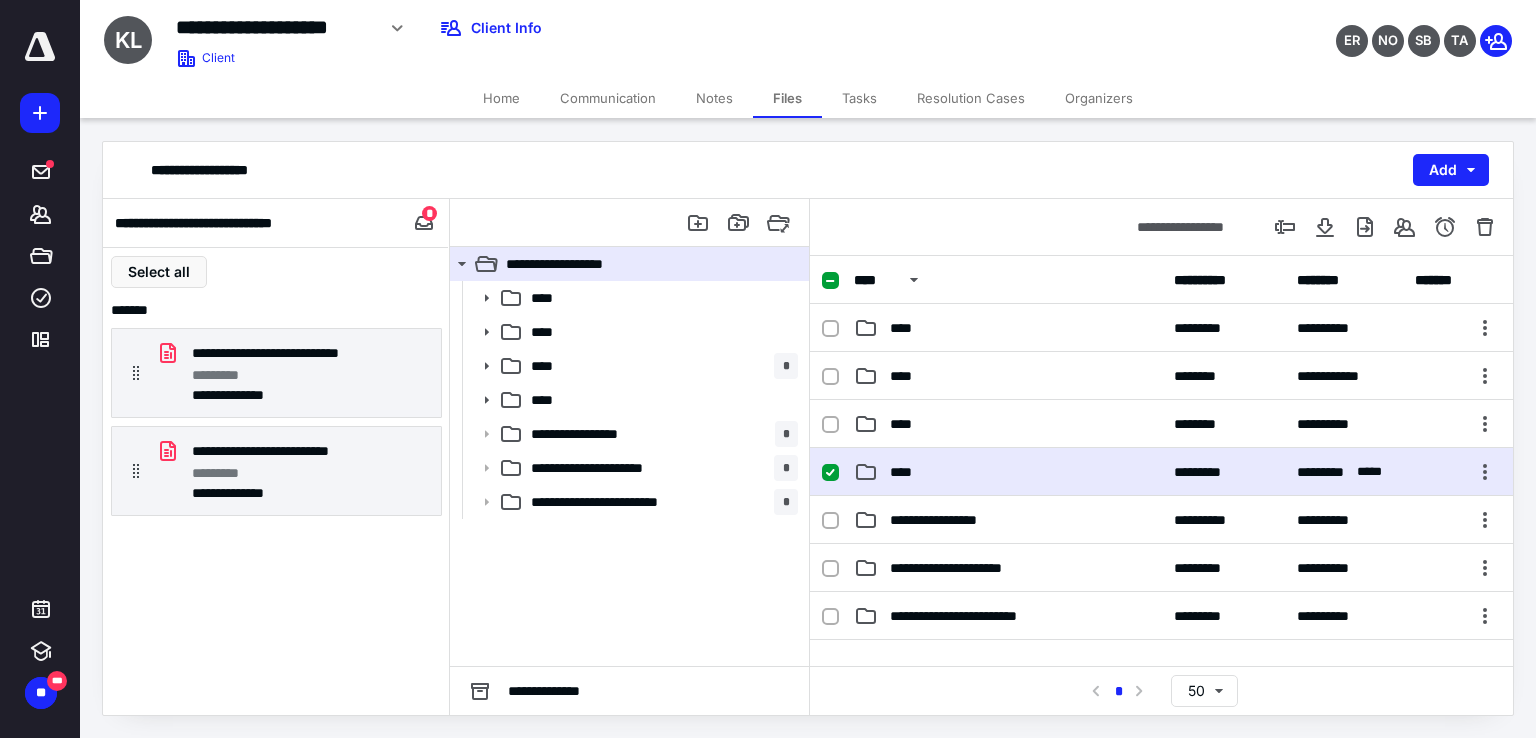 click on "****" at bounding box center [1008, 472] 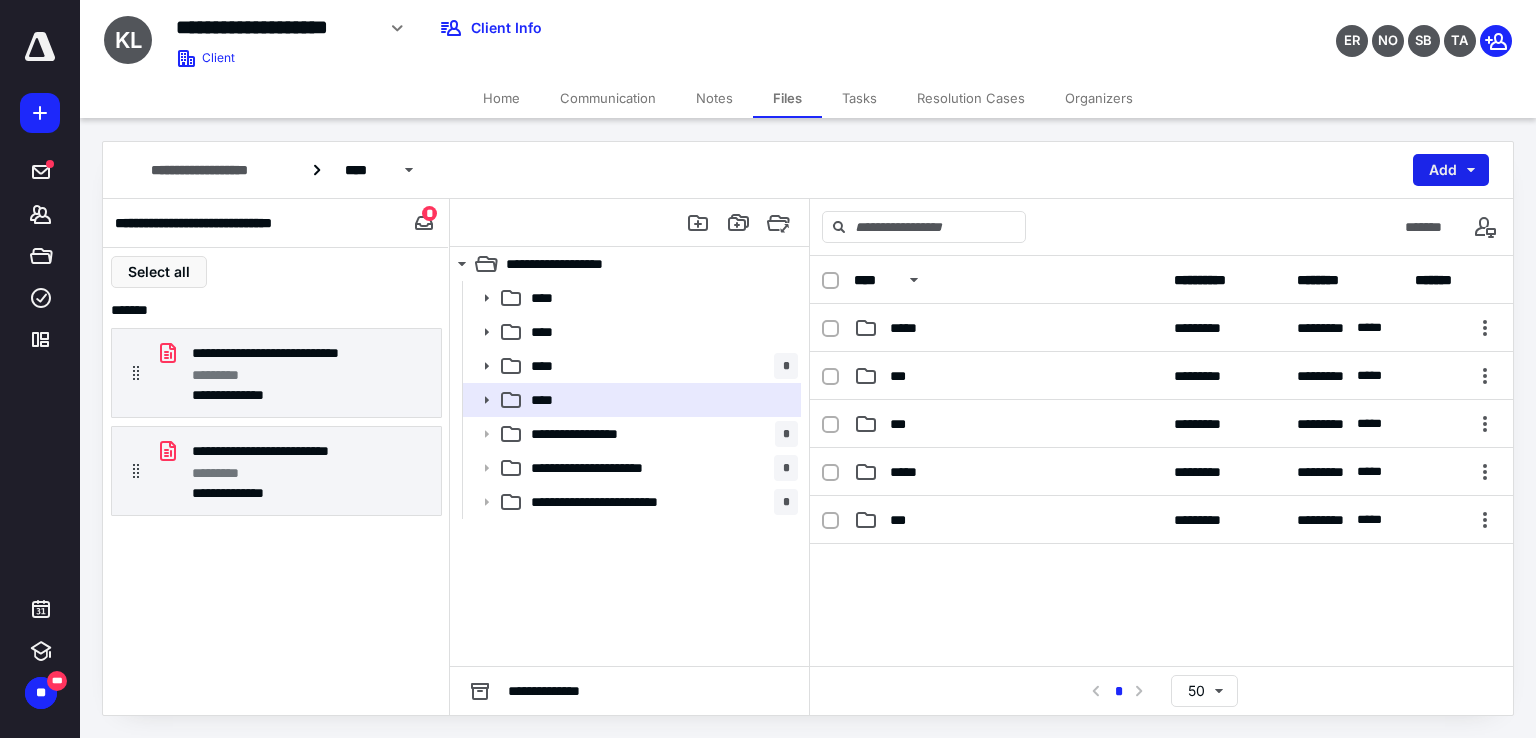 click on "Add" at bounding box center [1451, 170] 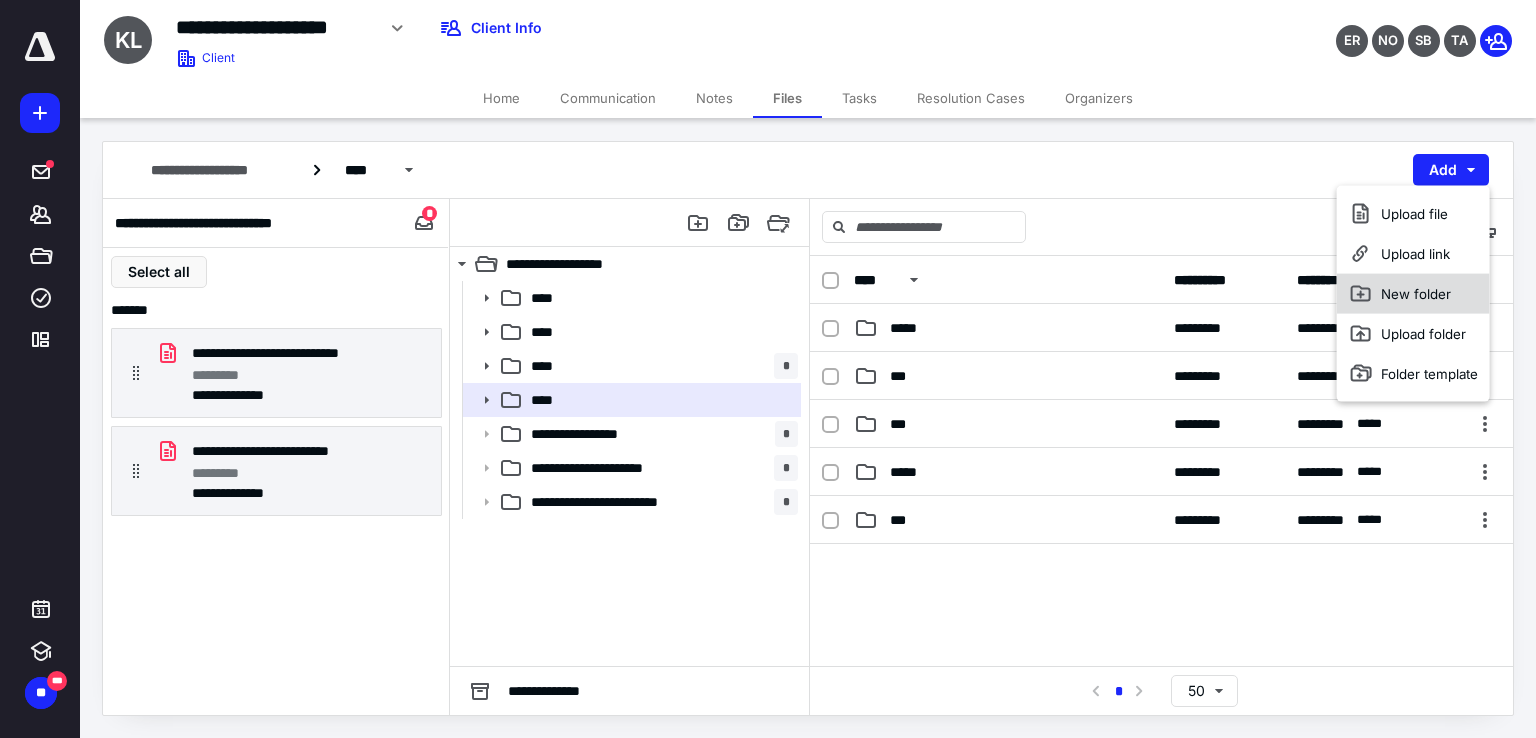 click on "New folder" at bounding box center (1413, 294) 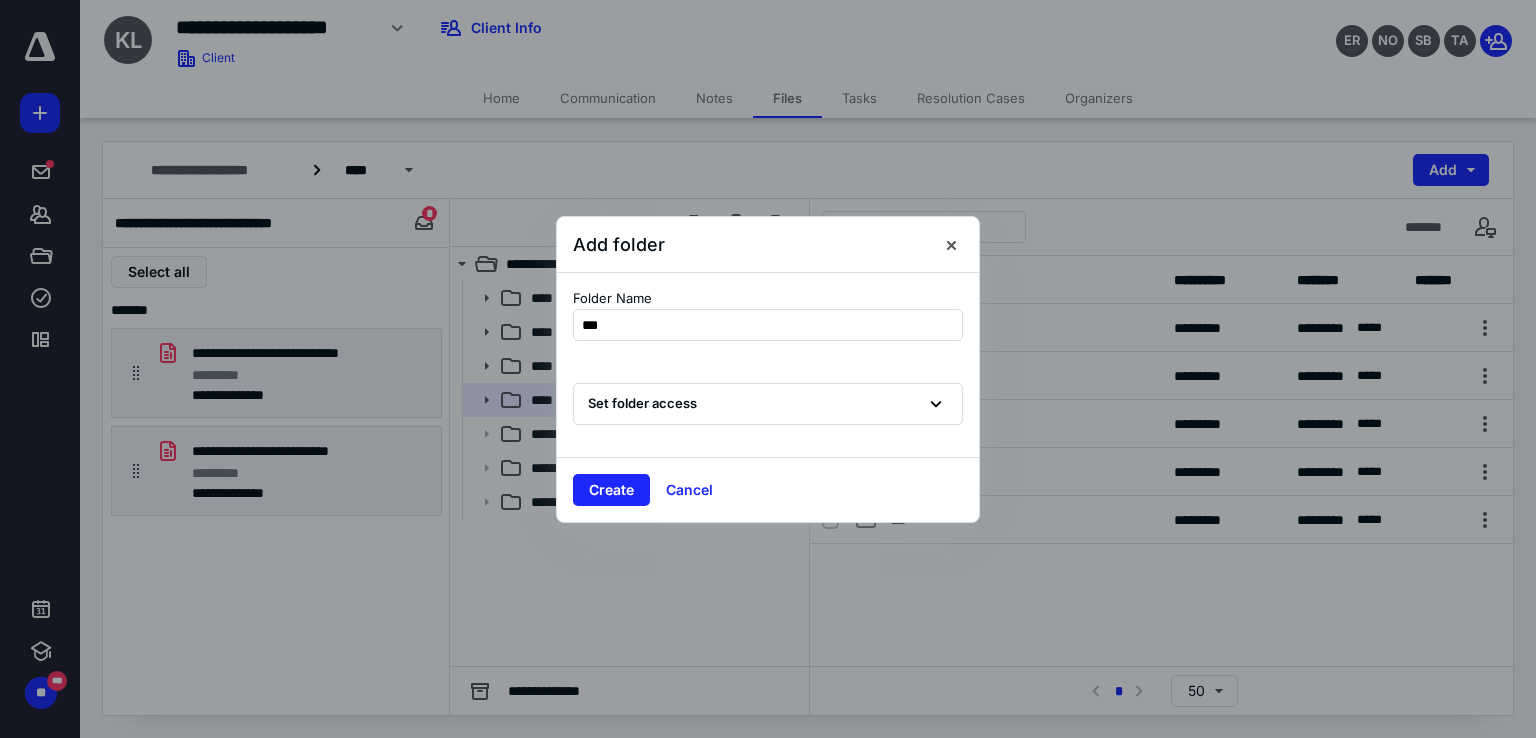 type on "****" 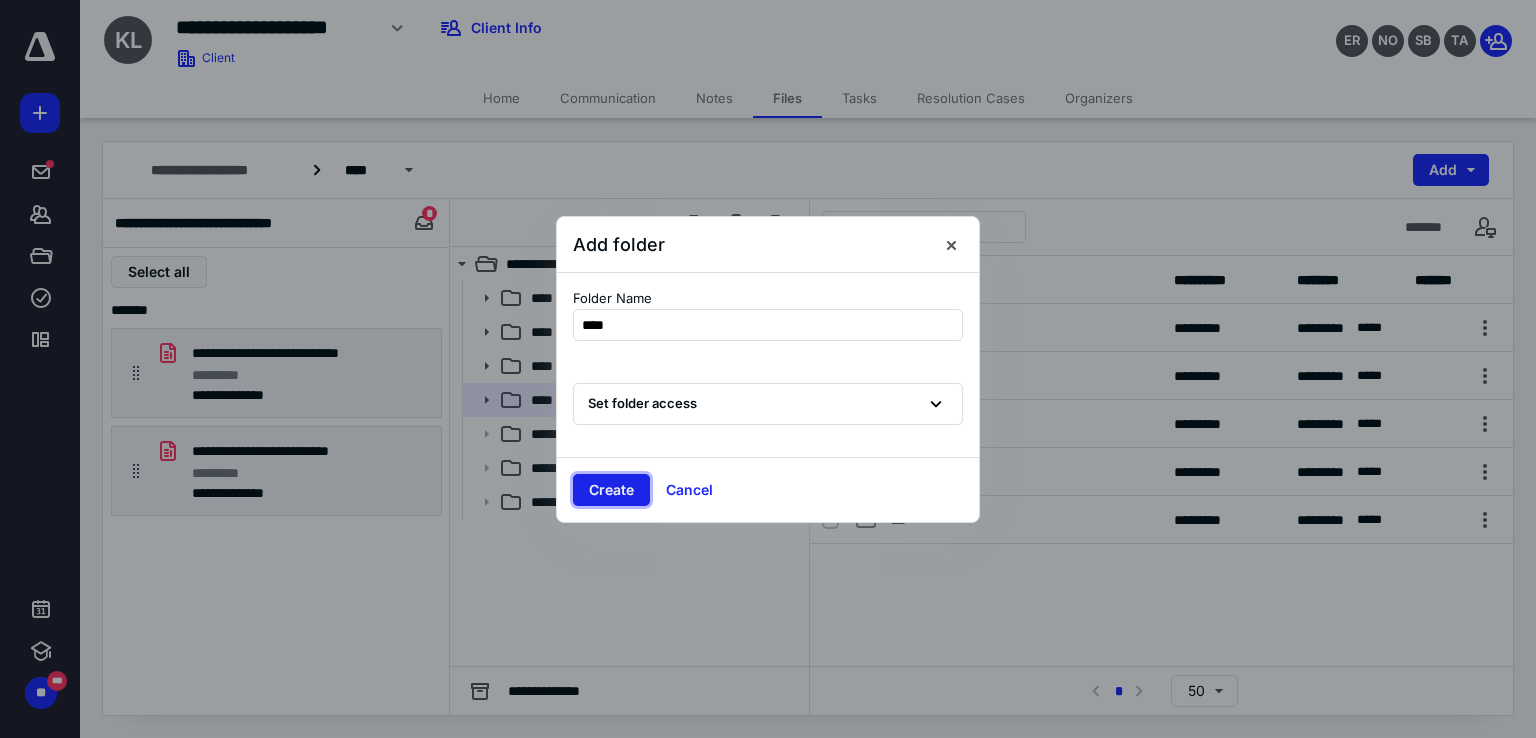 click on "Create" at bounding box center [611, 490] 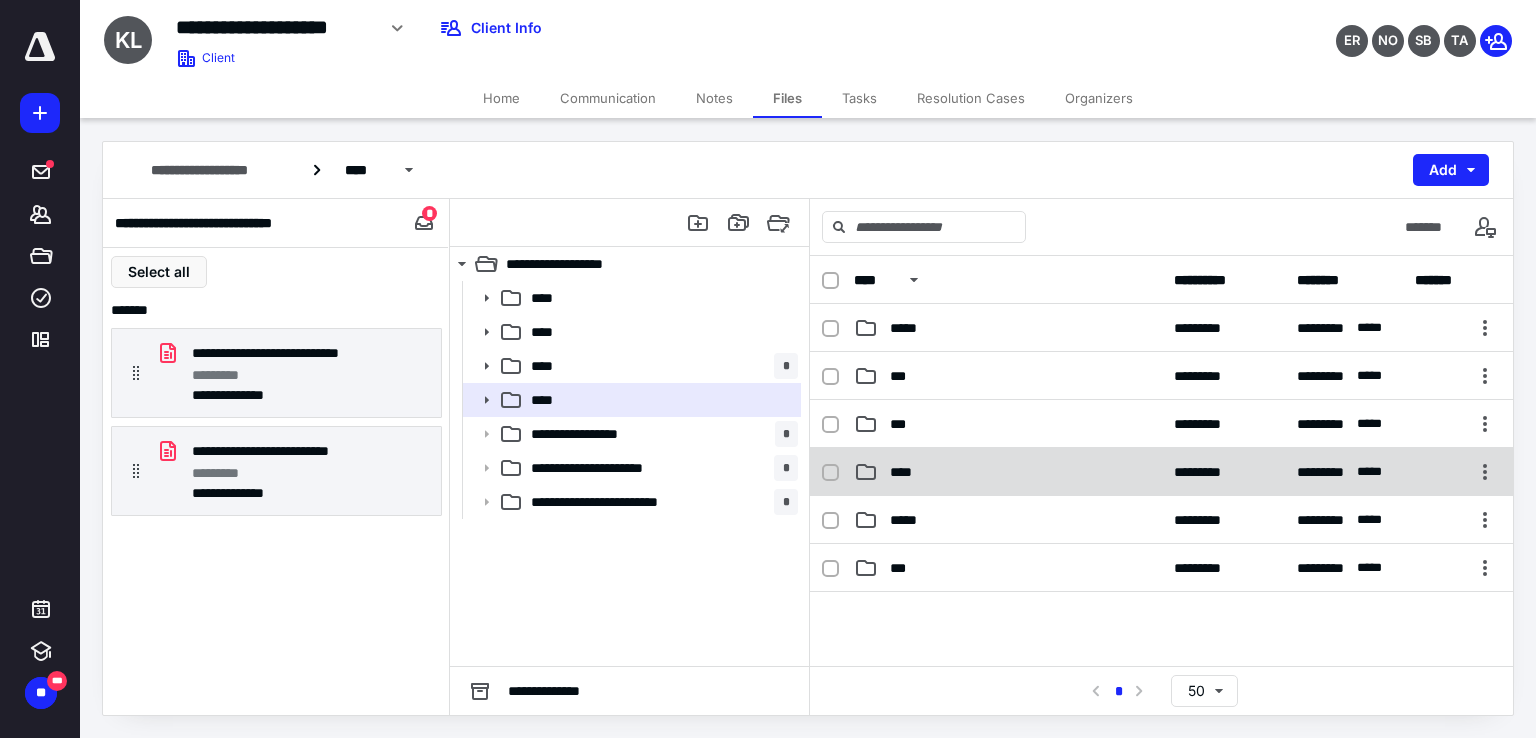 click on "****" at bounding box center [1008, 472] 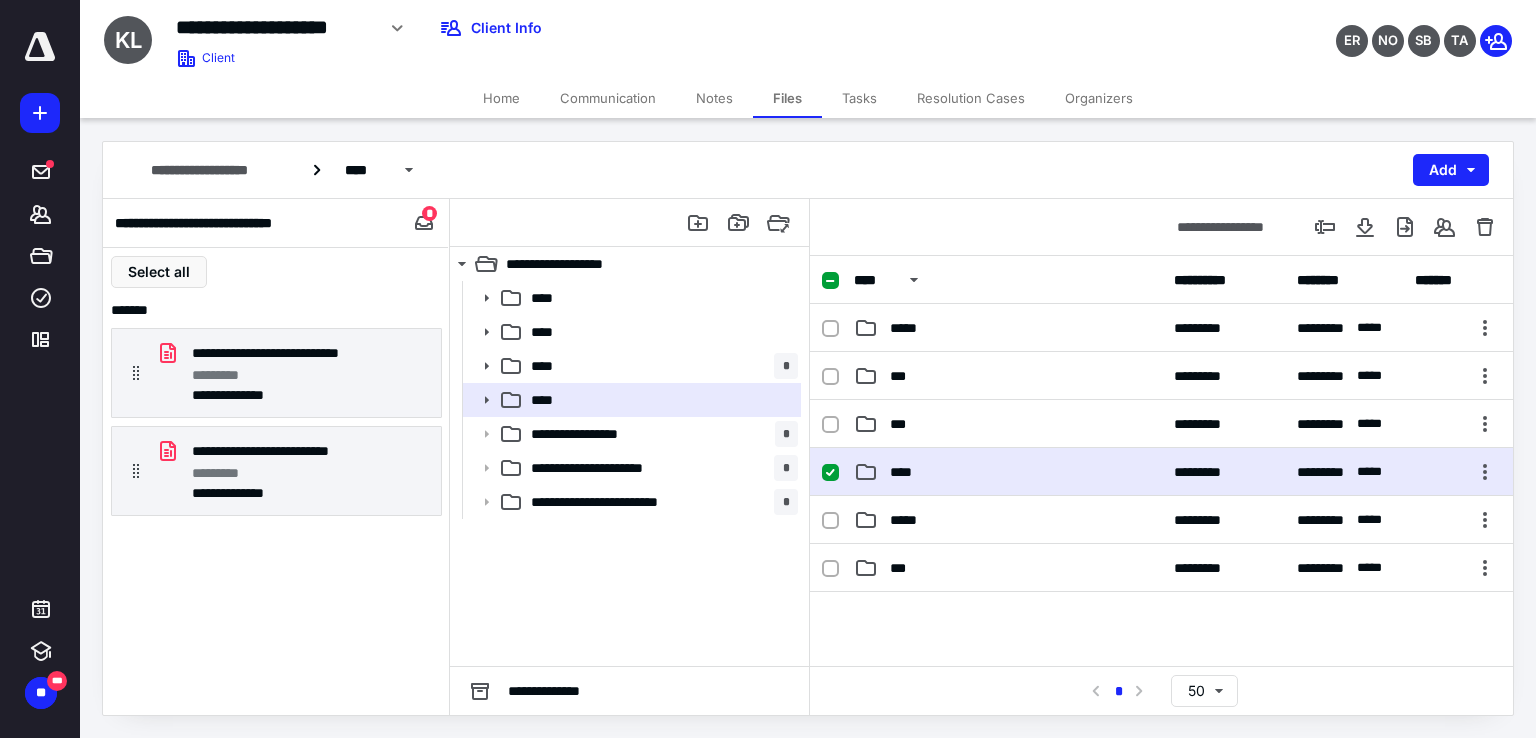 click on "****" at bounding box center [1008, 472] 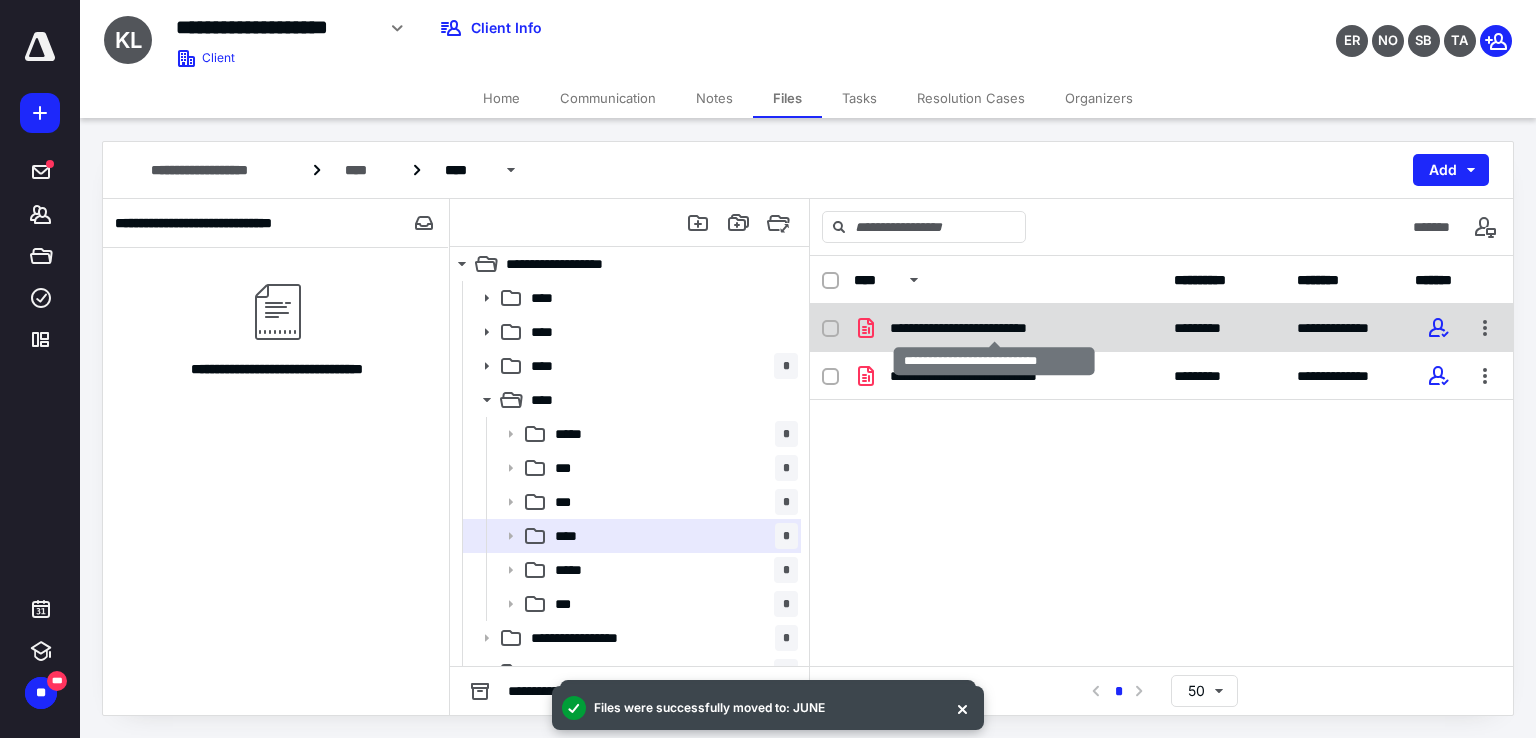 click on "**********" at bounding box center [994, 328] 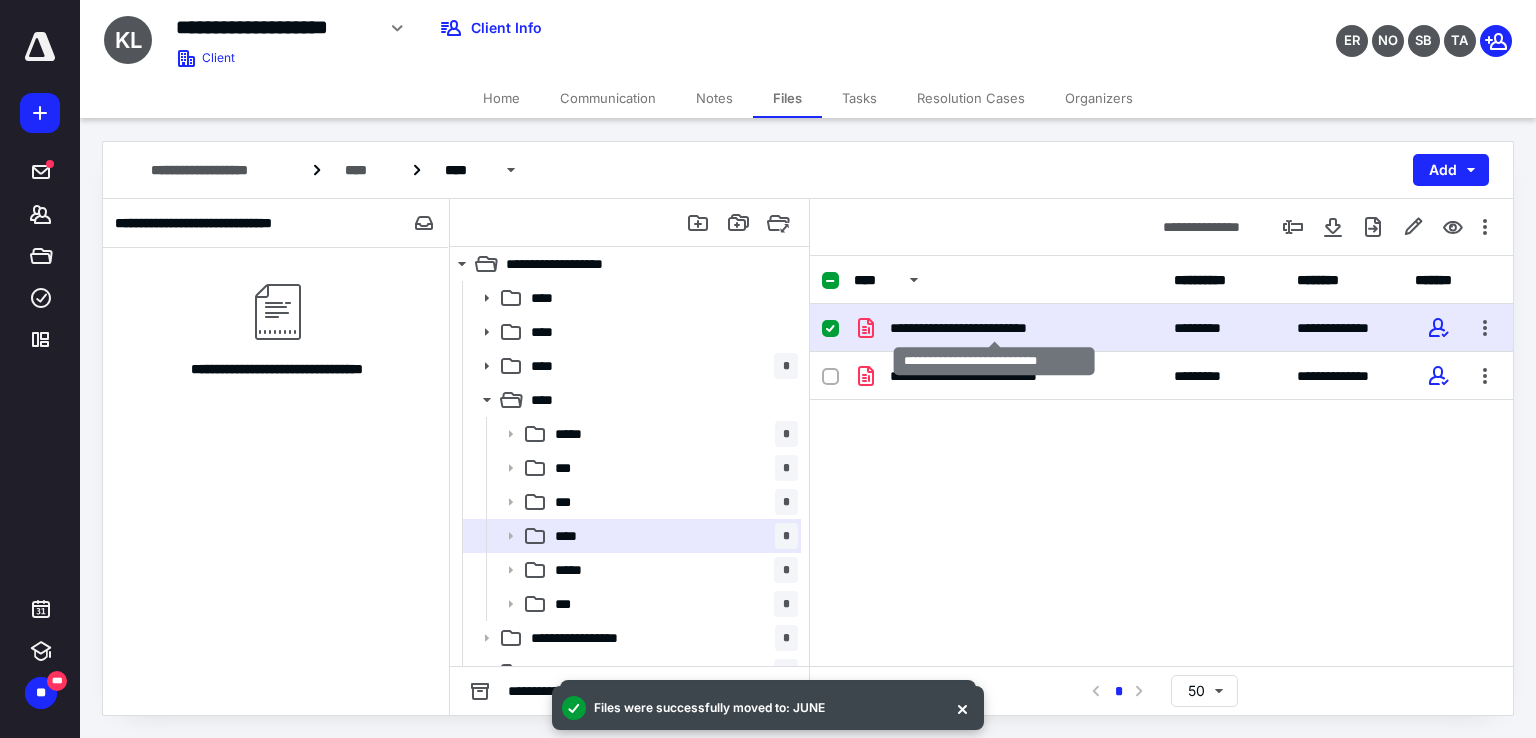 click on "**********" at bounding box center [994, 328] 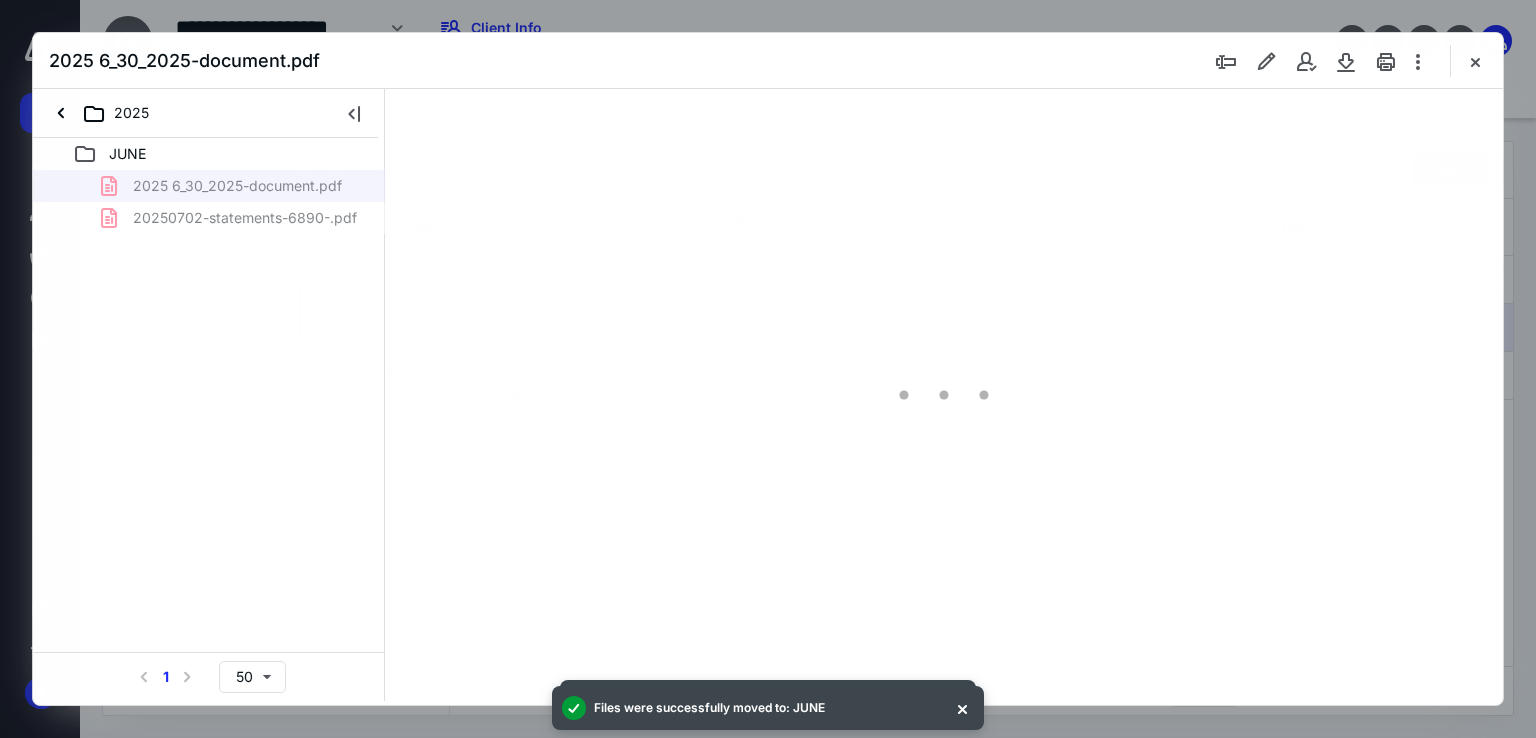 scroll, scrollTop: 0, scrollLeft: 0, axis: both 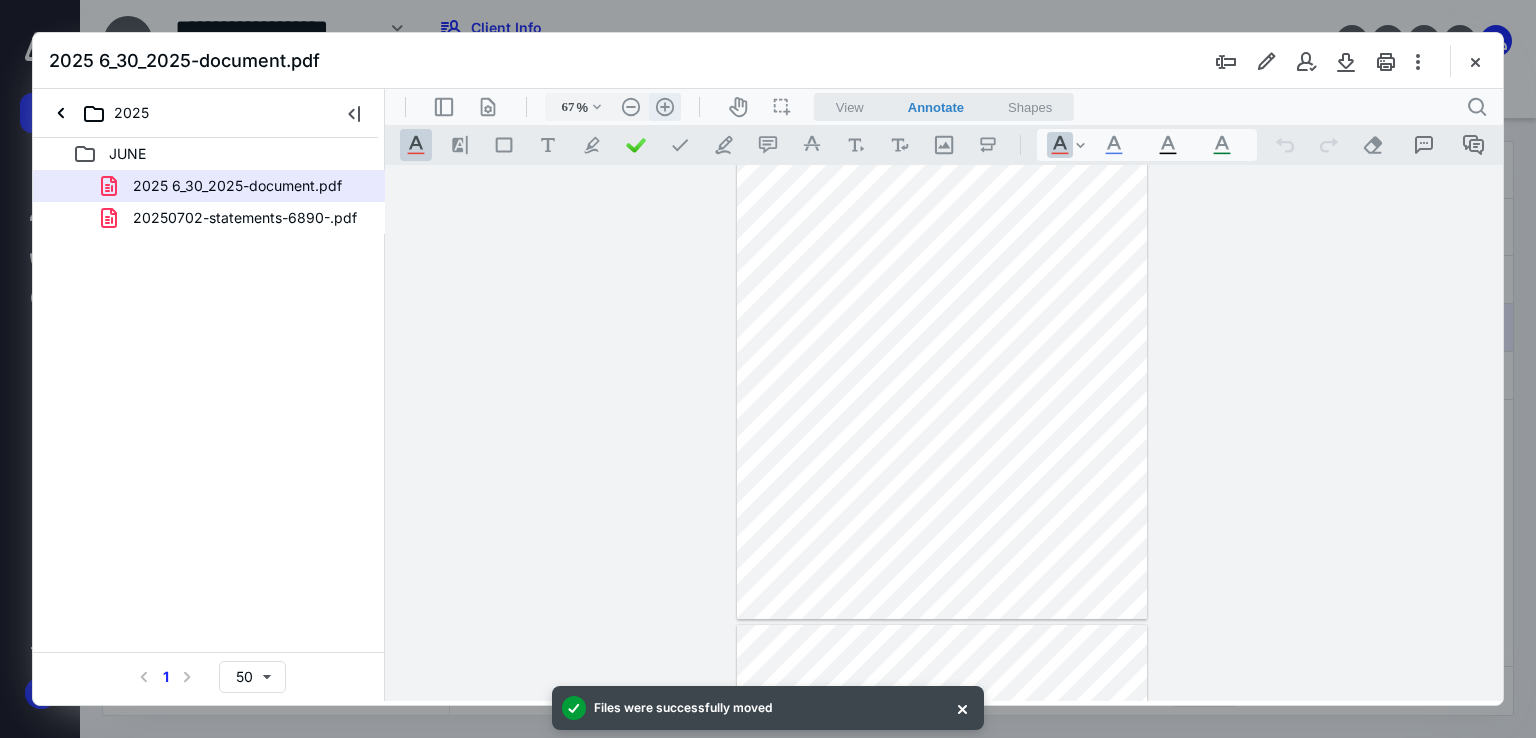 click on ".cls-1{fill:#abb0c4;} icon - header - zoom - in - line" at bounding box center (665, 107) 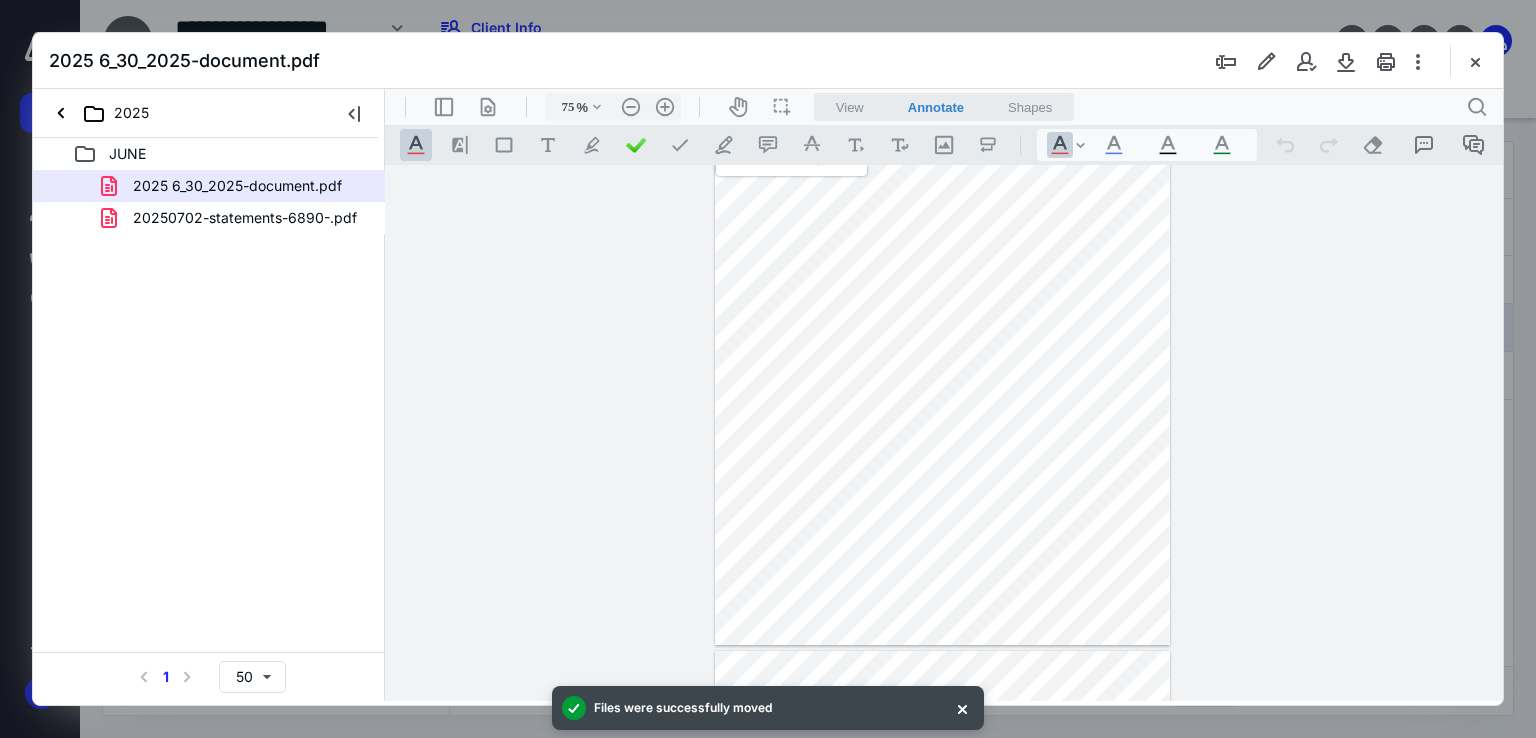 scroll, scrollTop: 0, scrollLeft: 0, axis: both 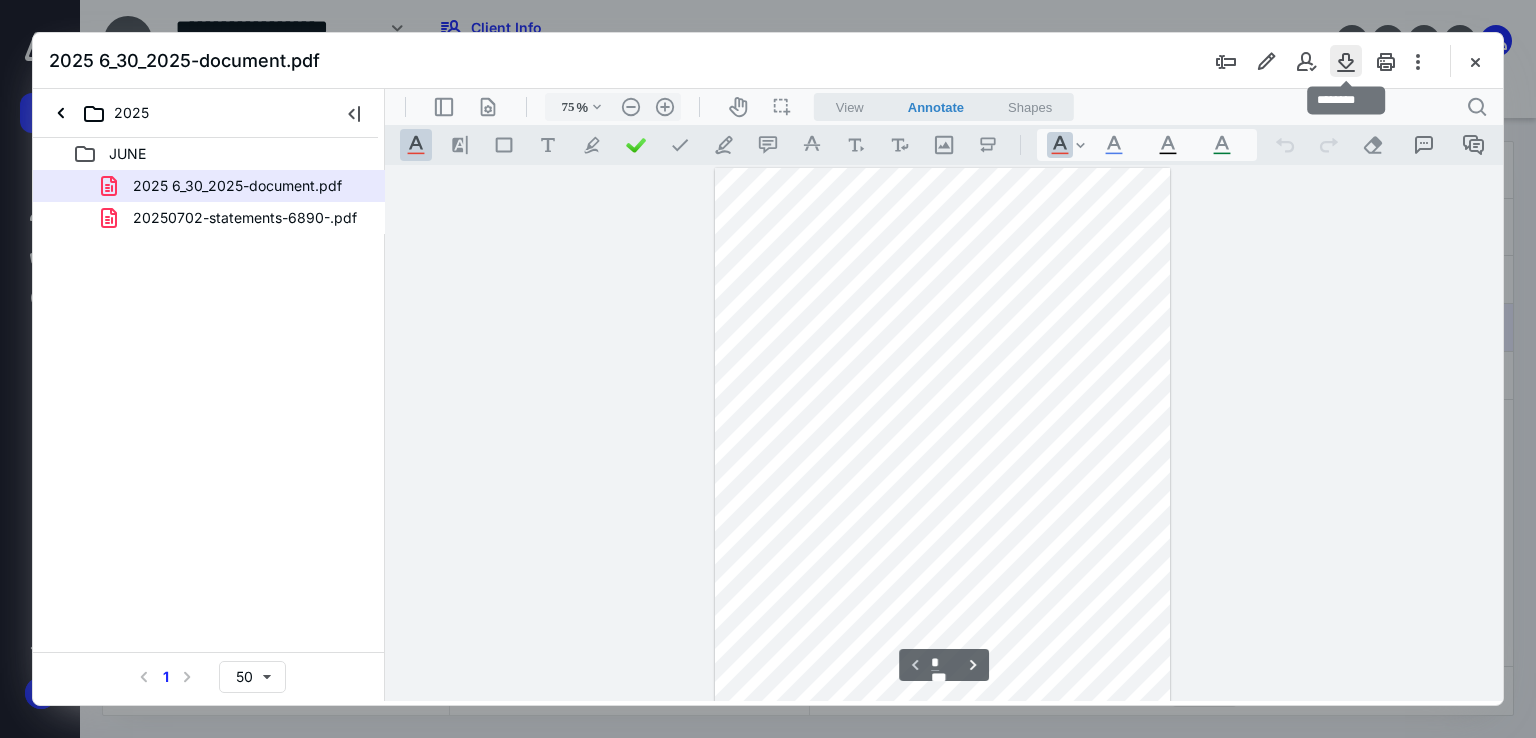 click at bounding box center (1346, 61) 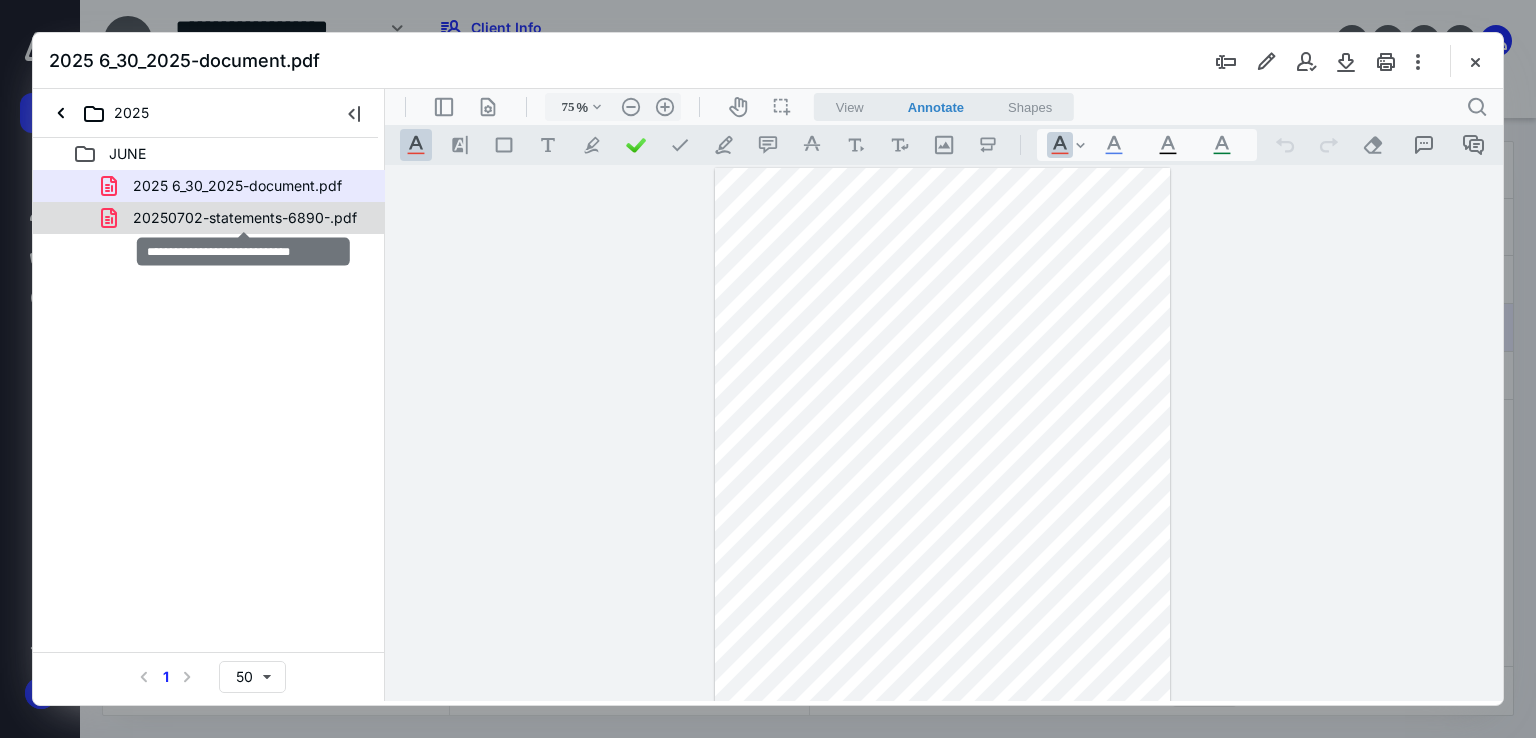 click on "20250702-statements-6890-.pdf" at bounding box center (245, 218) 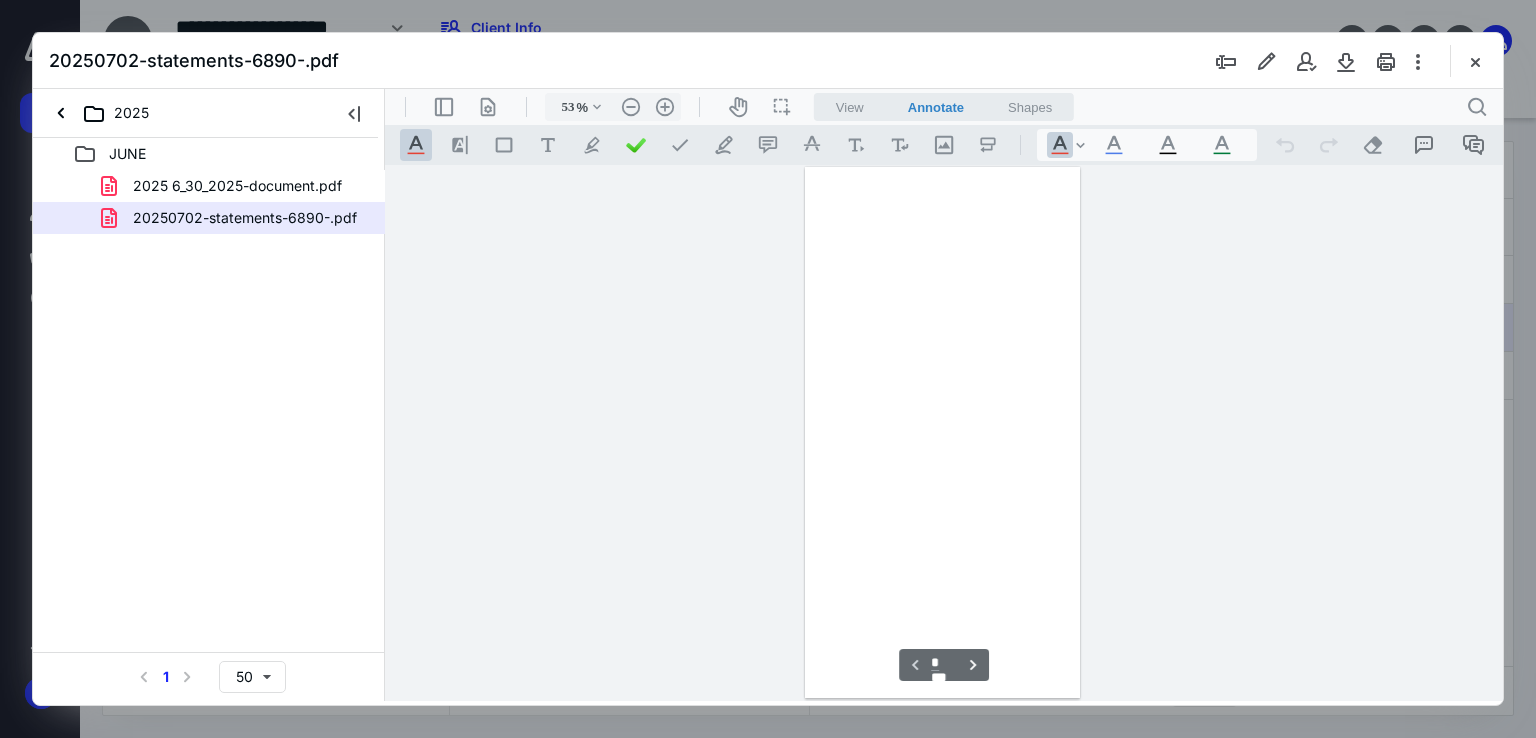 scroll, scrollTop: 78, scrollLeft: 0, axis: vertical 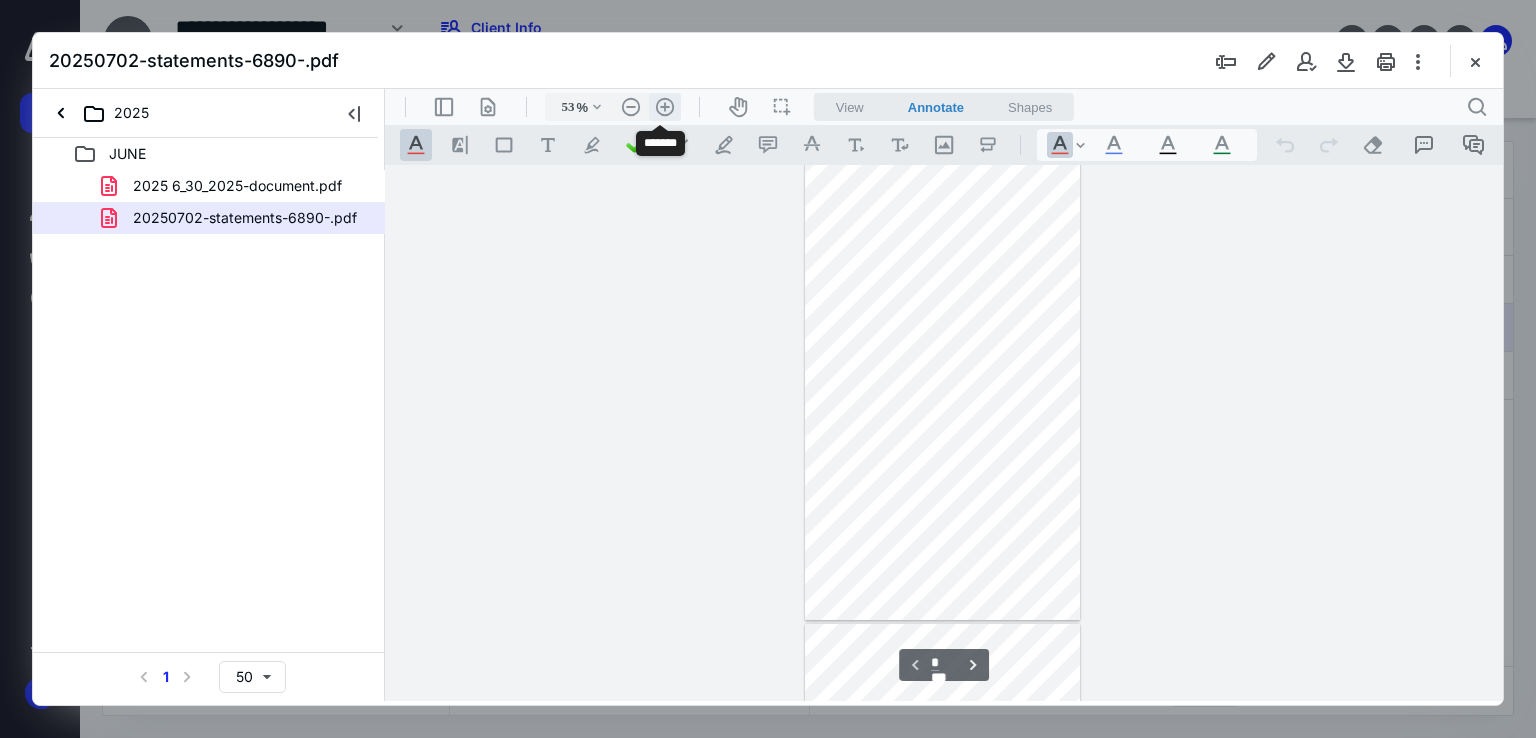 click on ".cls-1{fill:#abb0c4;} icon - header - zoom - in - line" at bounding box center (665, 107) 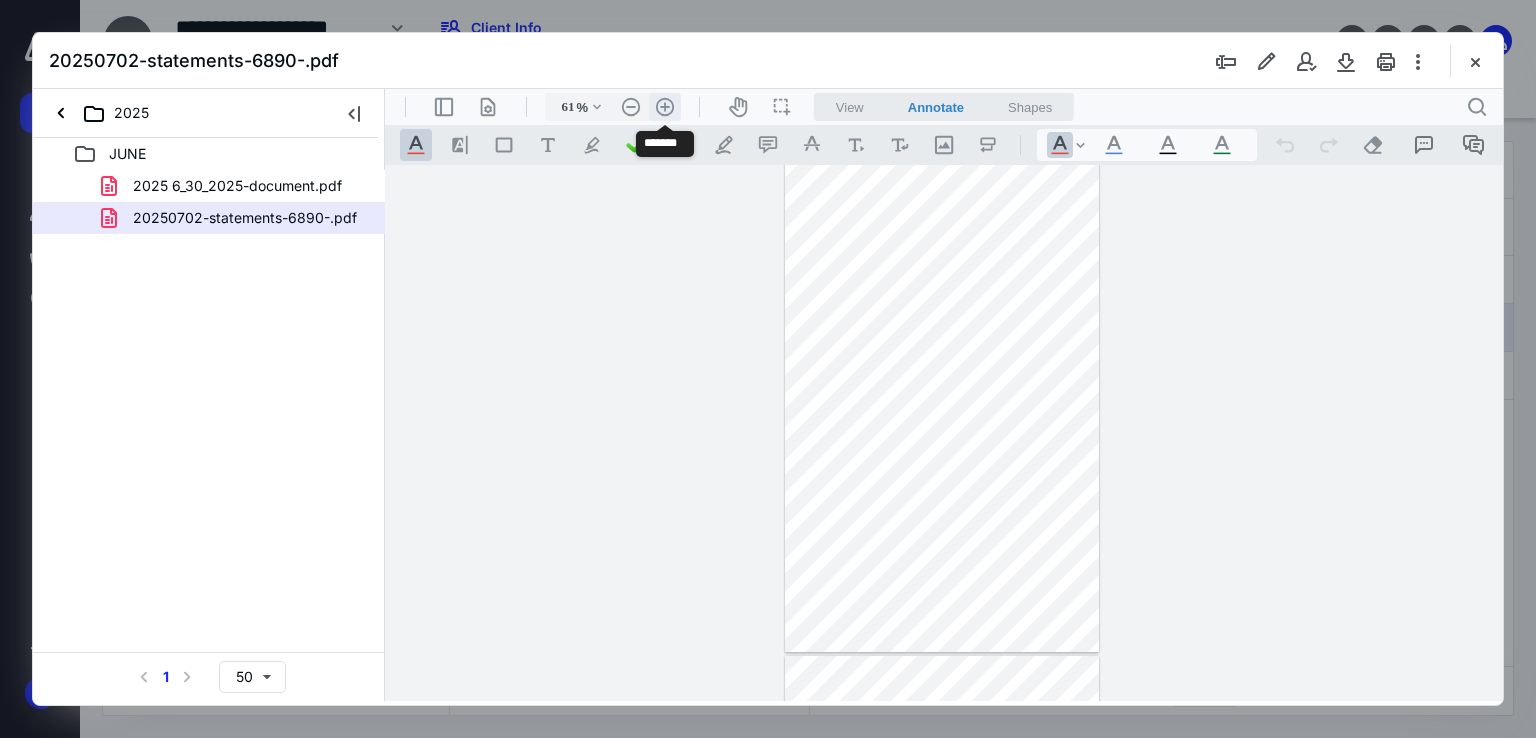 click on ".cls-1{fill:#abb0c4;} icon - header - zoom - in - line" at bounding box center [665, 107] 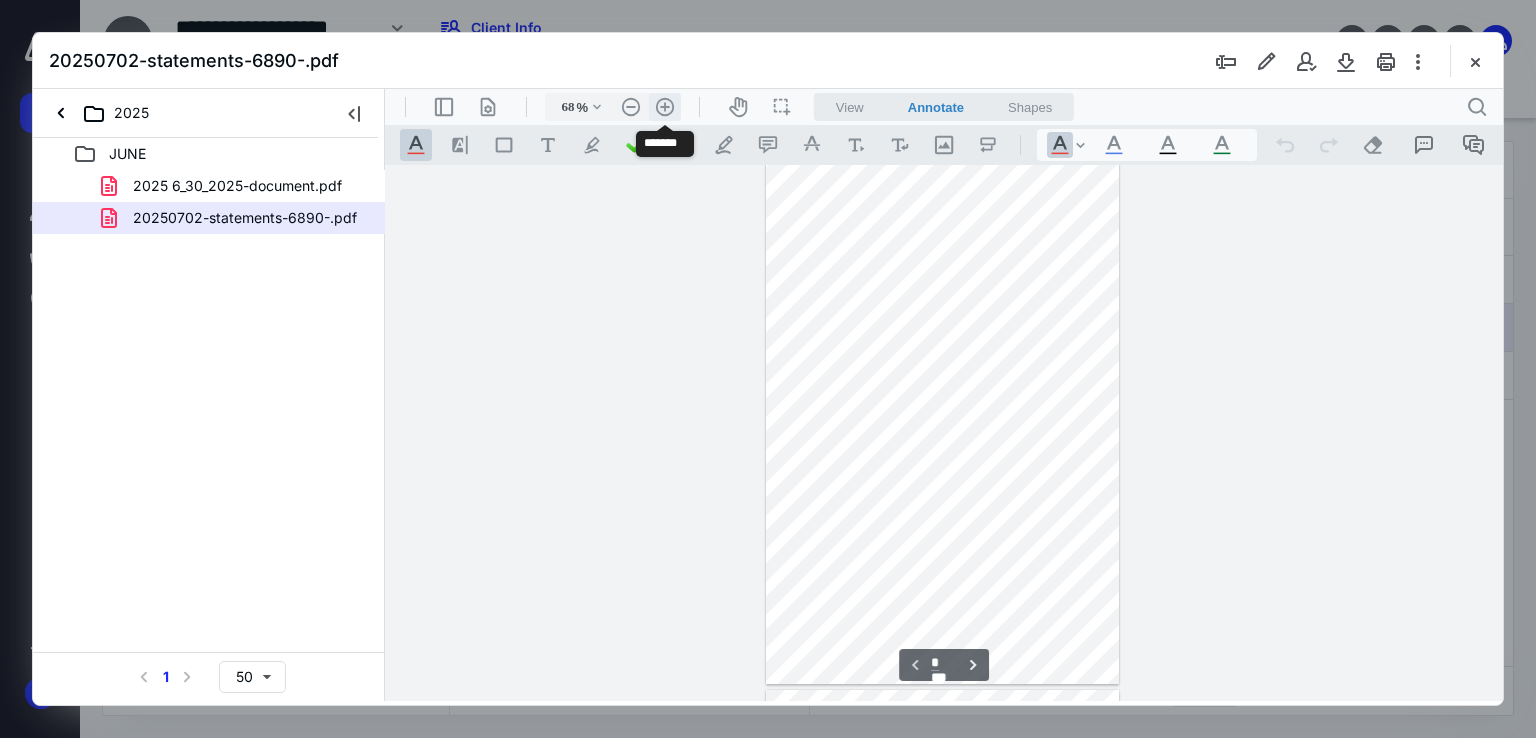 click on ".cls-1{fill:#abb0c4;} icon - header - zoom - in - line" at bounding box center [665, 107] 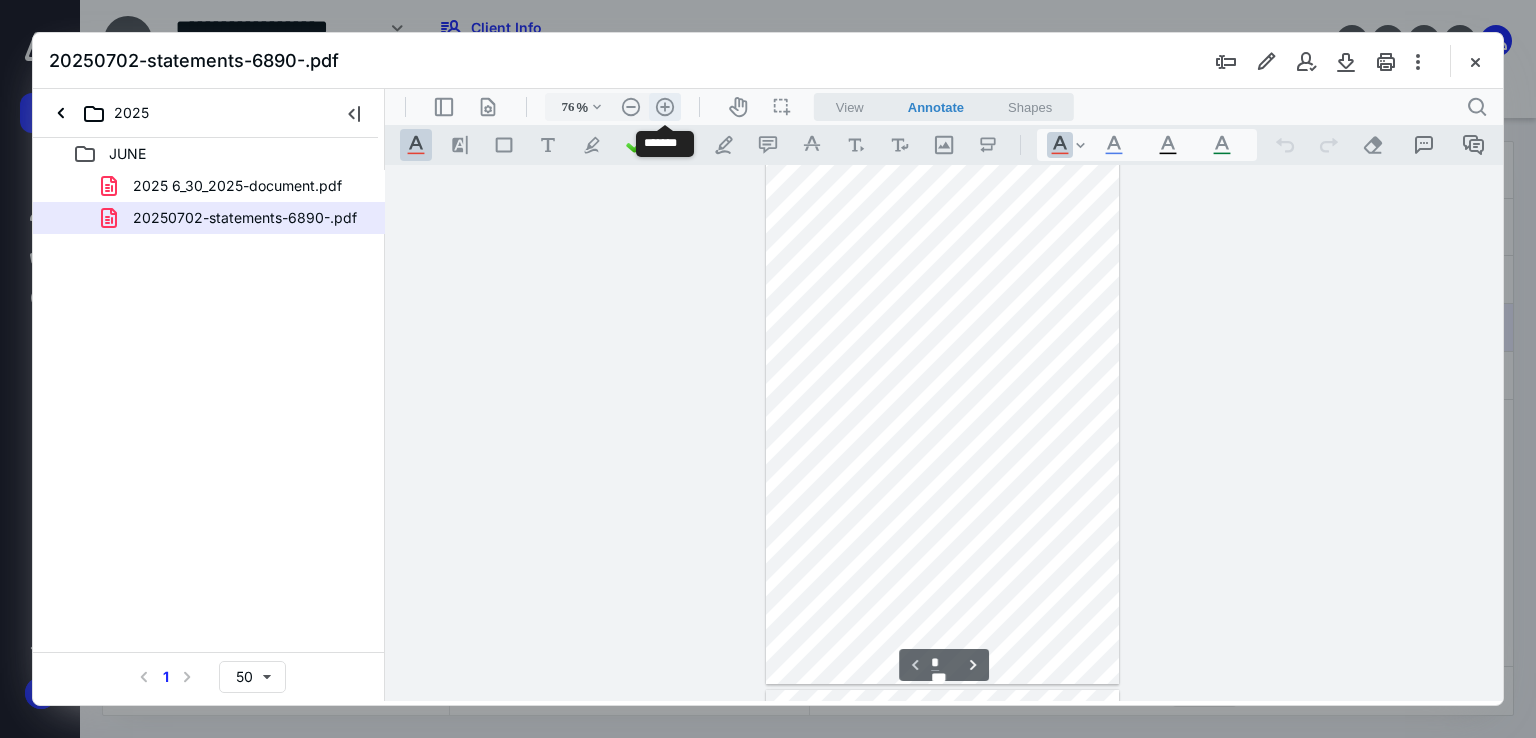 scroll, scrollTop: 210, scrollLeft: 0, axis: vertical 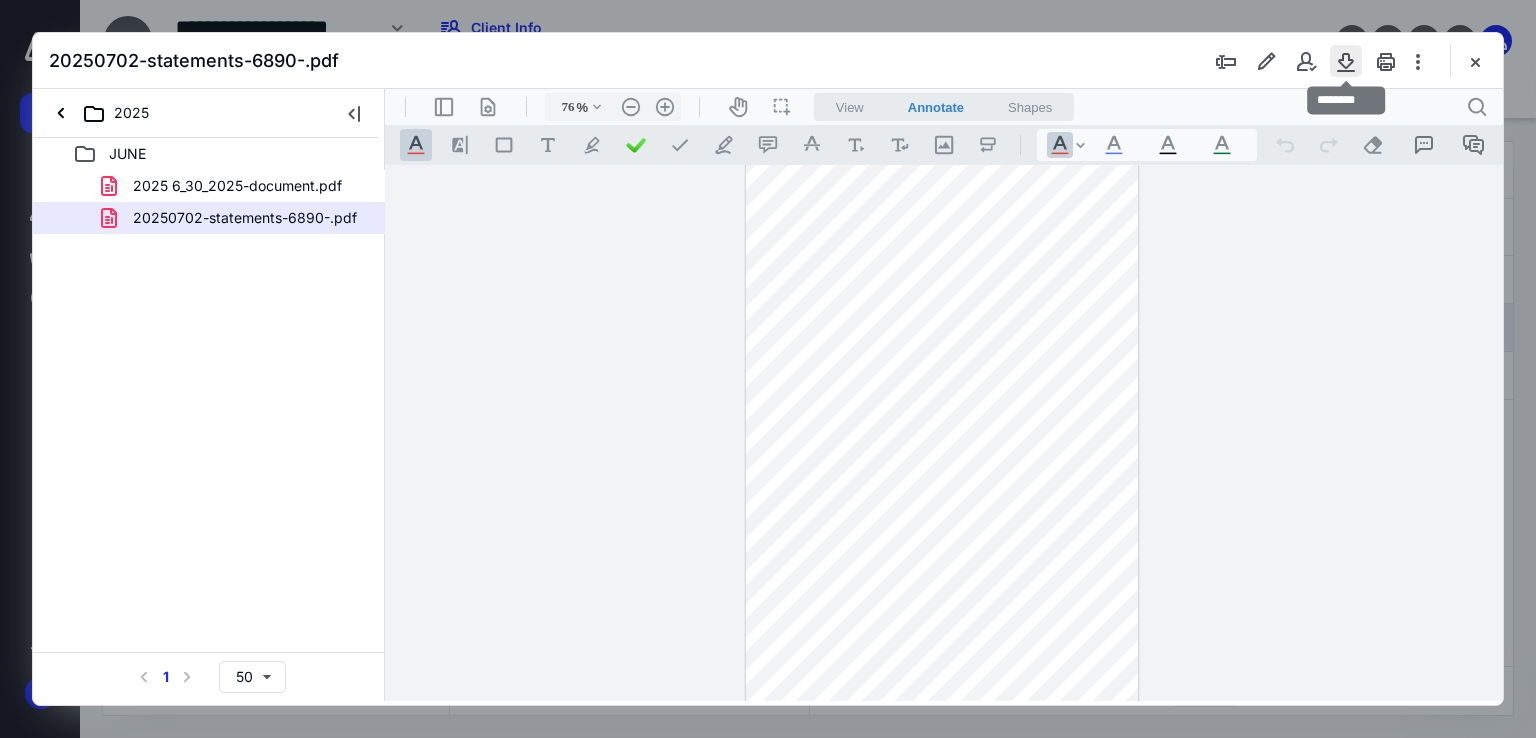 click at bounding box center (1346, 61) 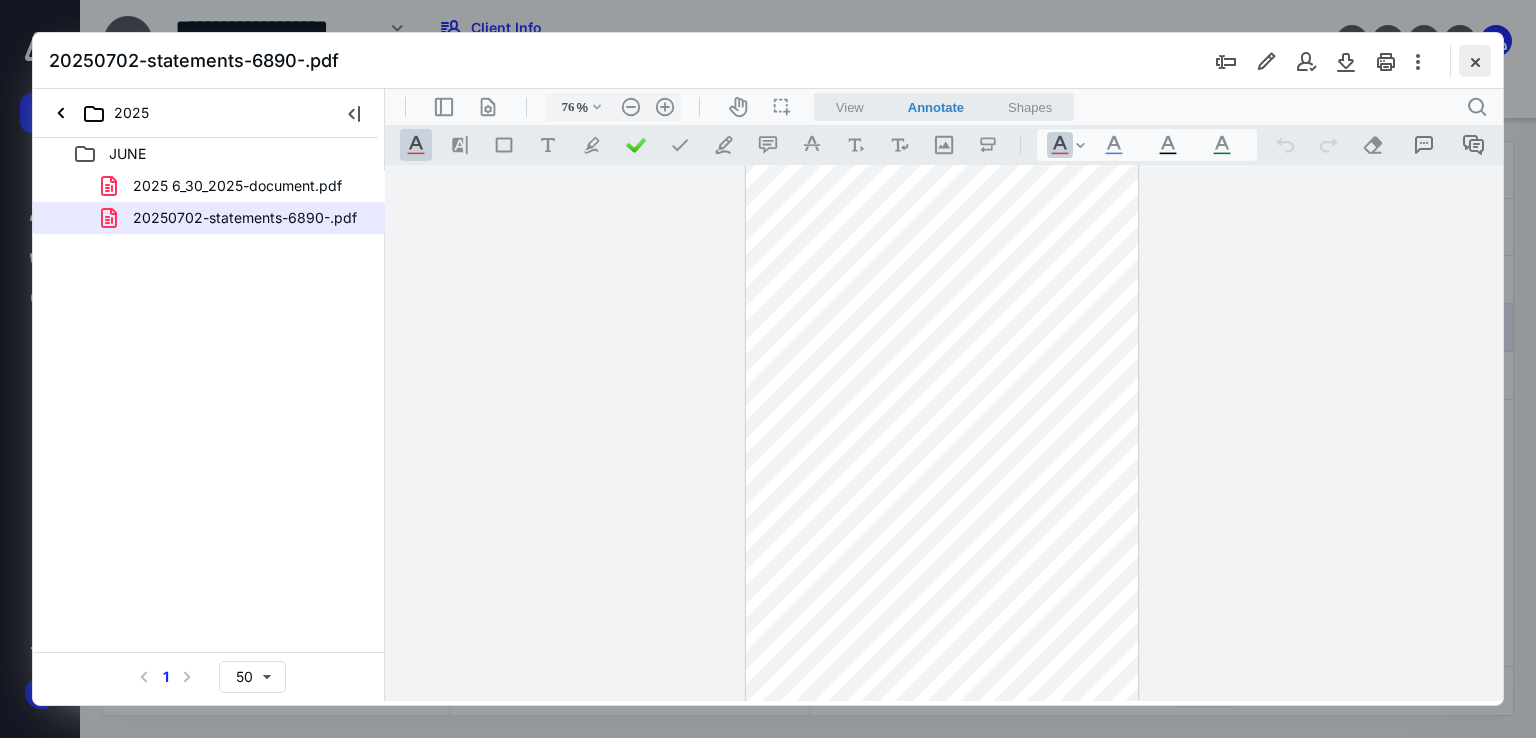 click at bounding box center [1475, 61] 